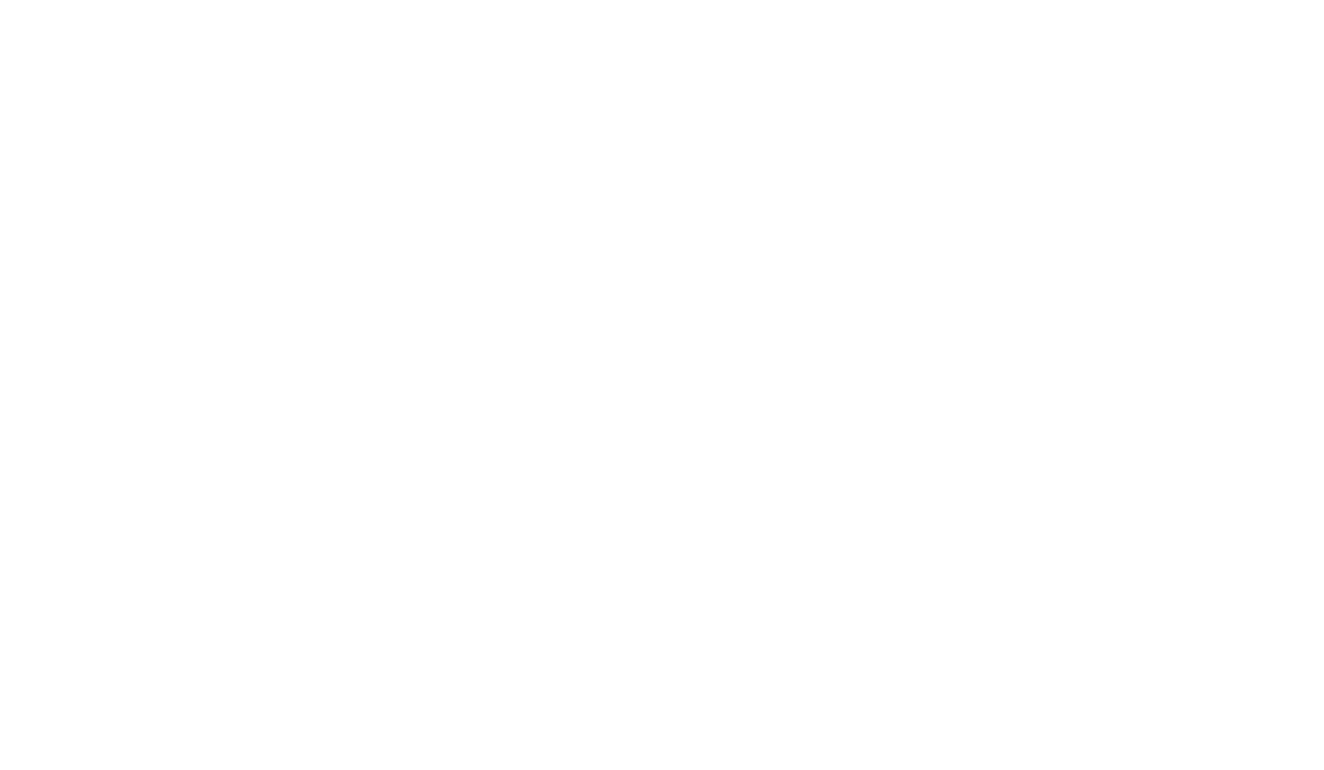 scroll, scrollTop: 0, scrollLeft: 0, axis: both 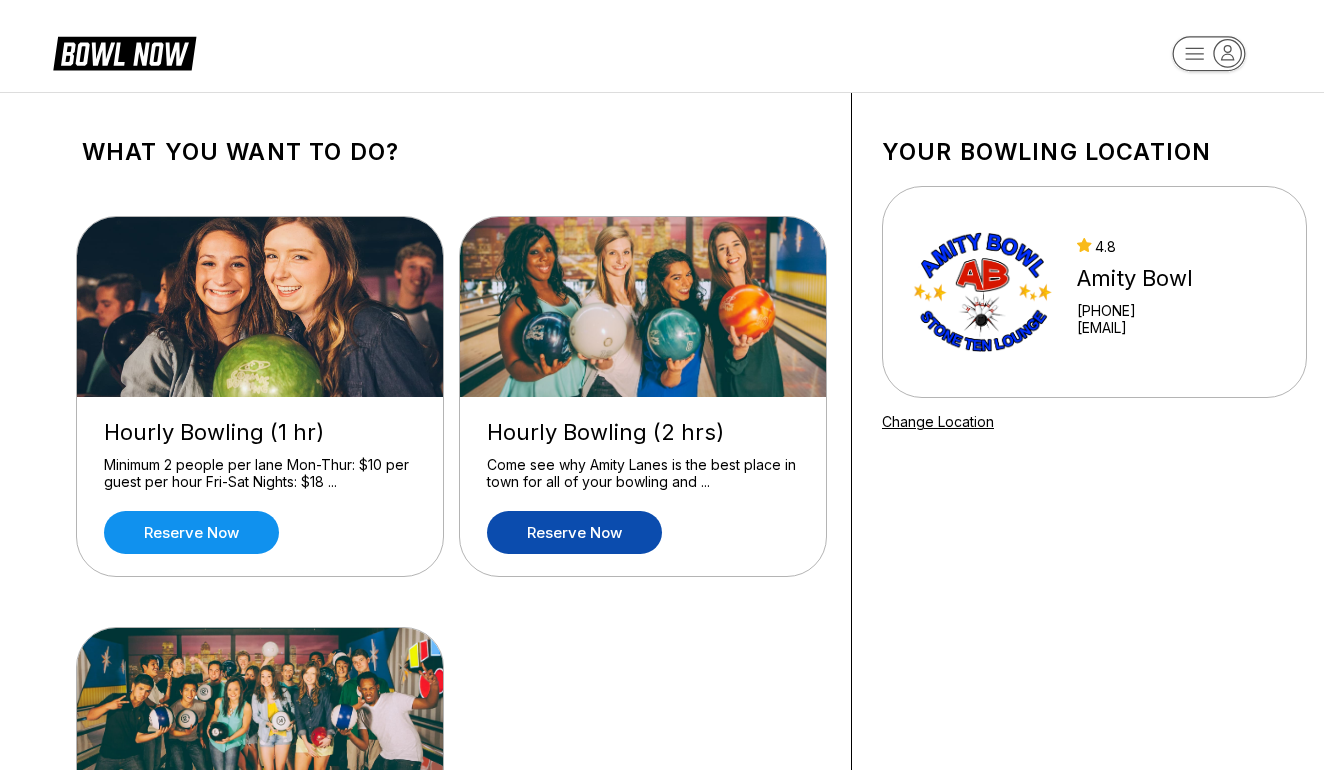 click on "Reserve now" at bounding box center (574, 532) 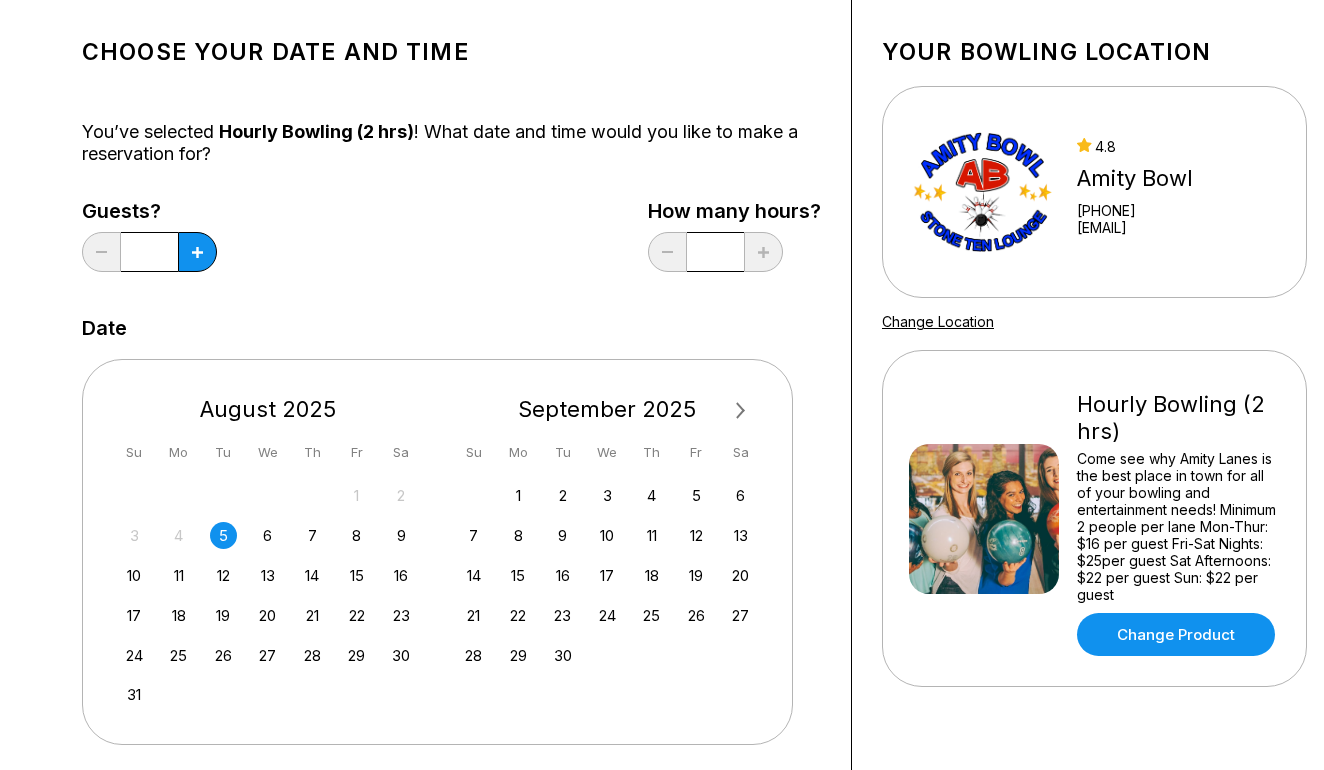 scroll, scrollTop: 102, scrollLeft: 0, axis: vertical 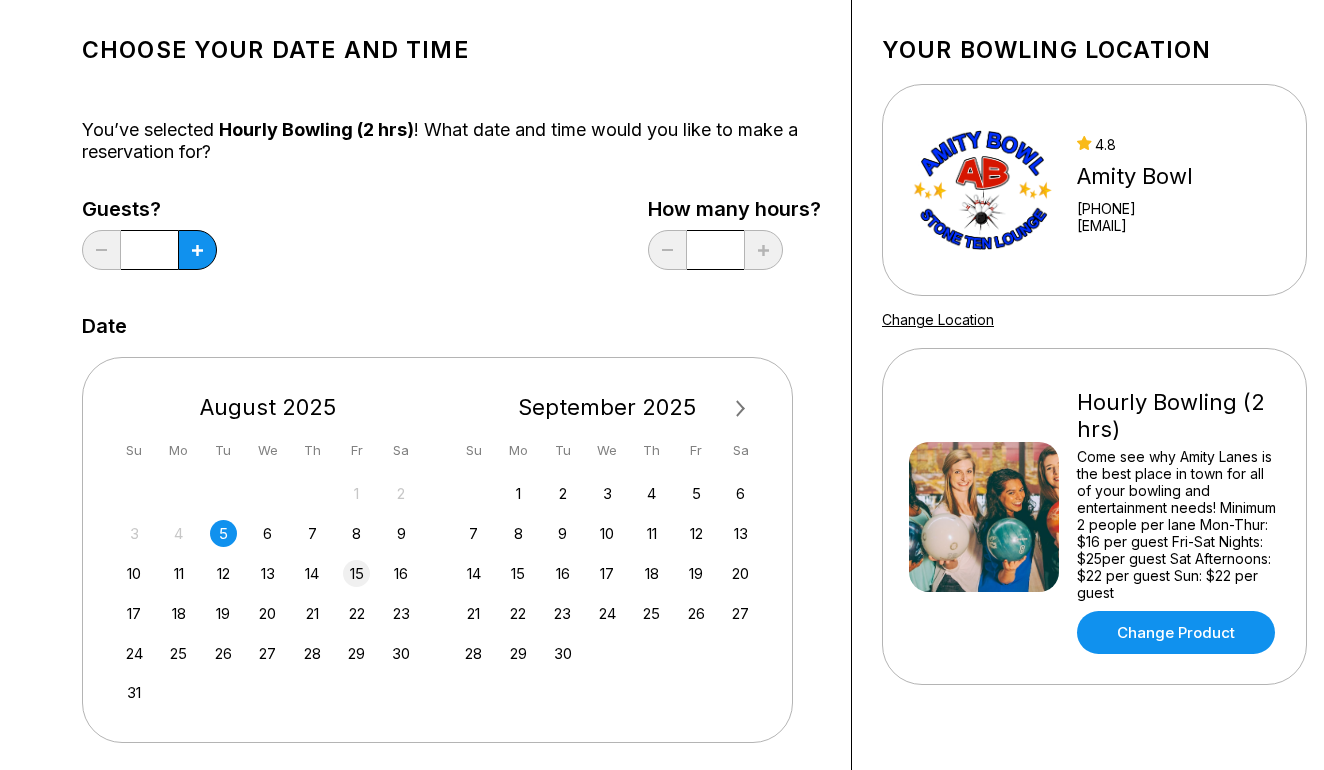 click on "15" at bounding box center (356, 573) 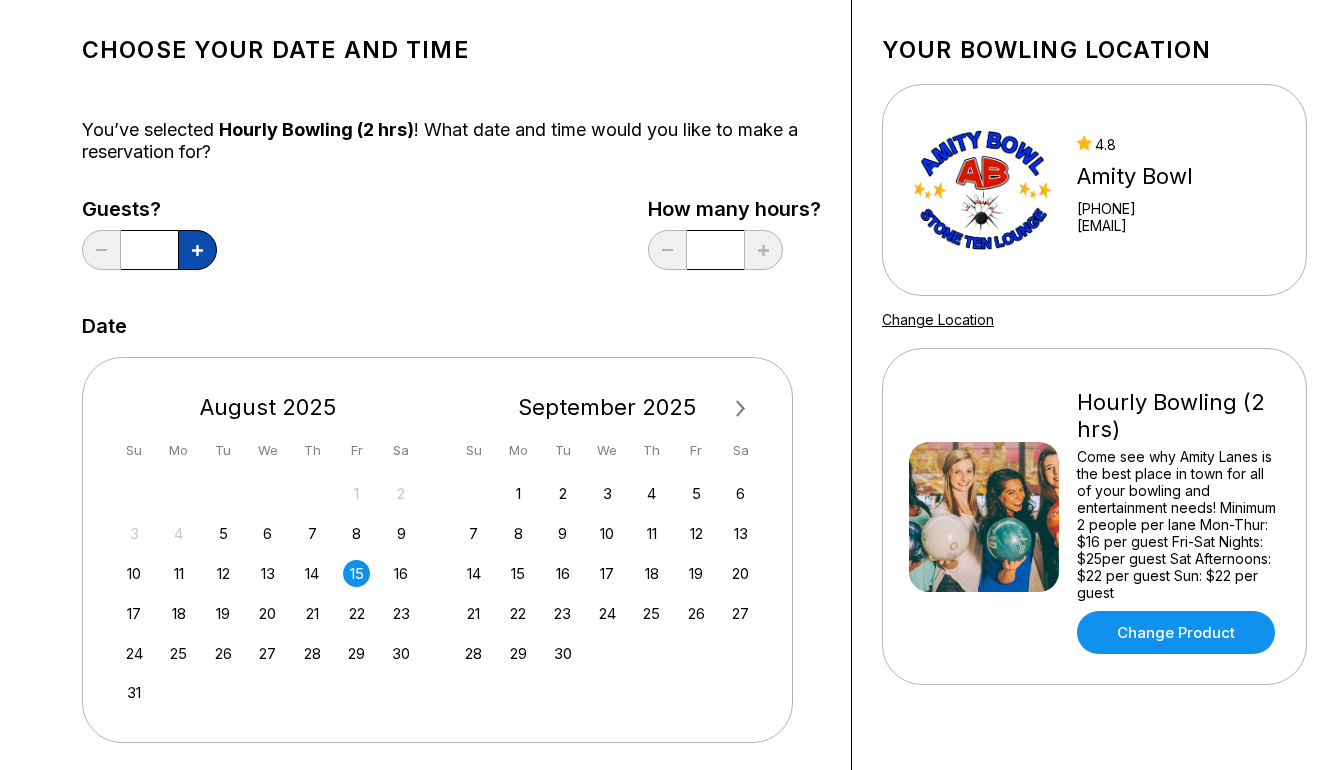 click at bounding box center (197, 250) 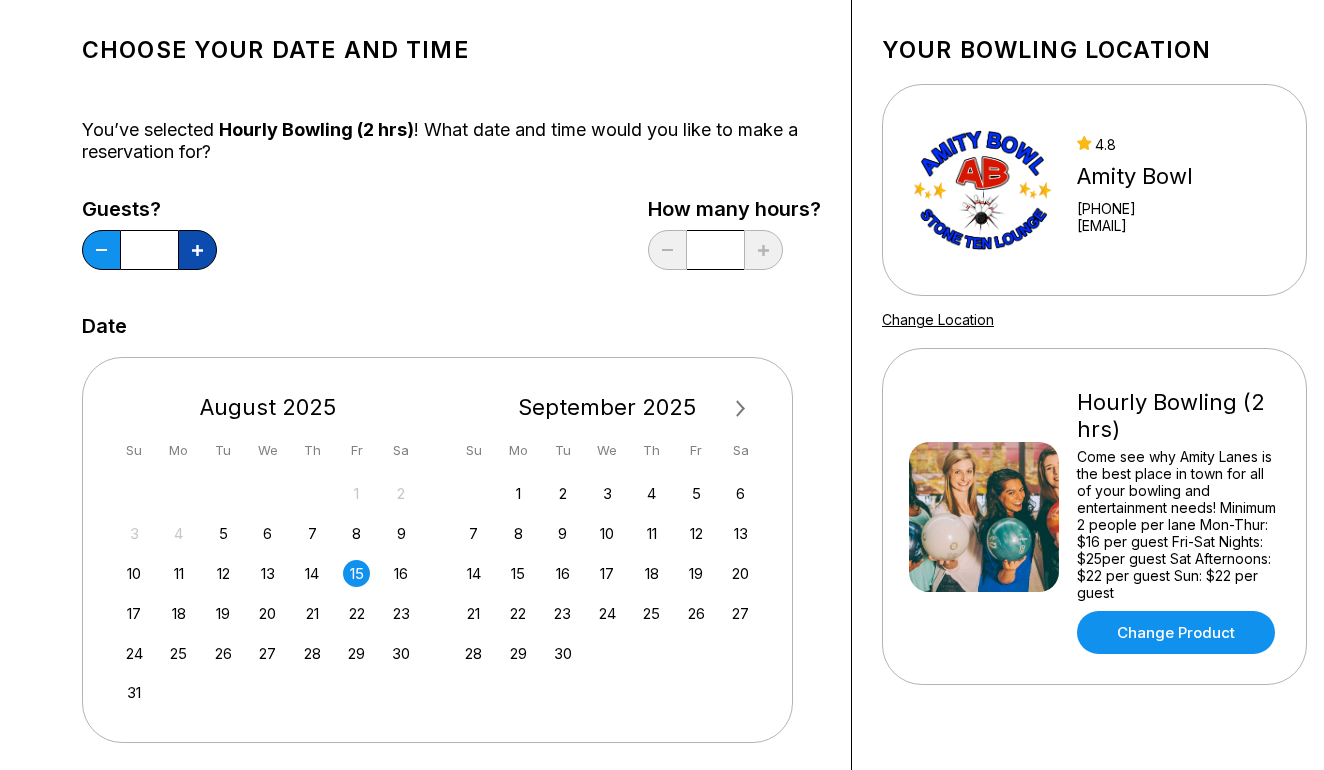 click at bounding box center (197, 250) 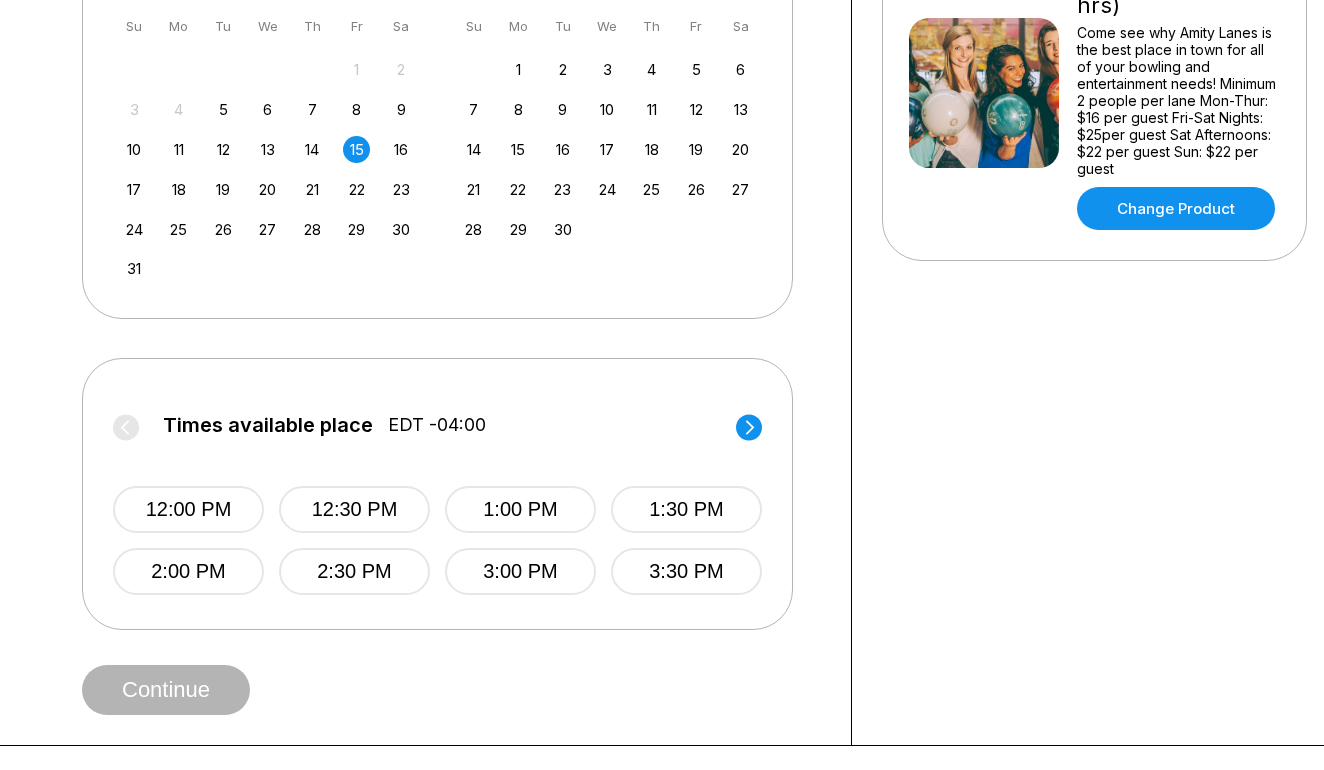 scroll, scrollTop: 541, scrollLeft: 0, axis: vertical 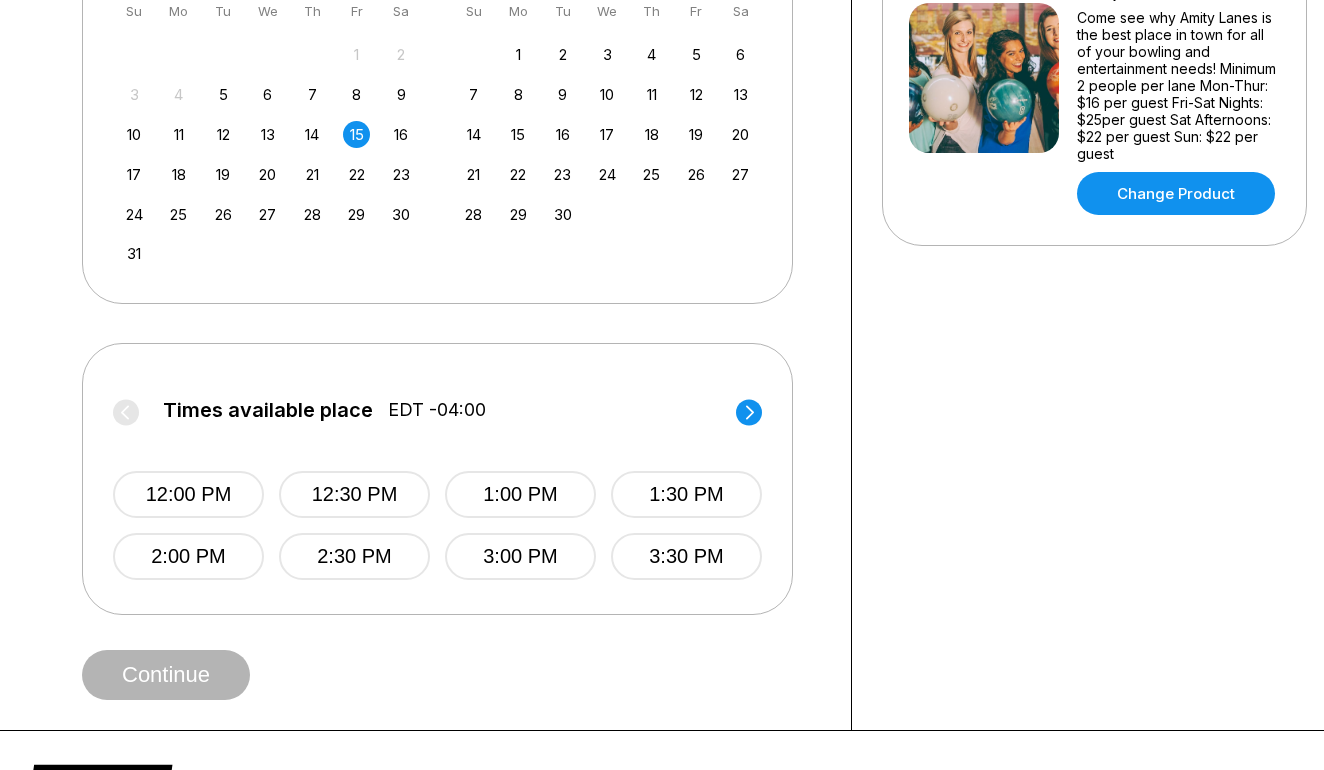 click 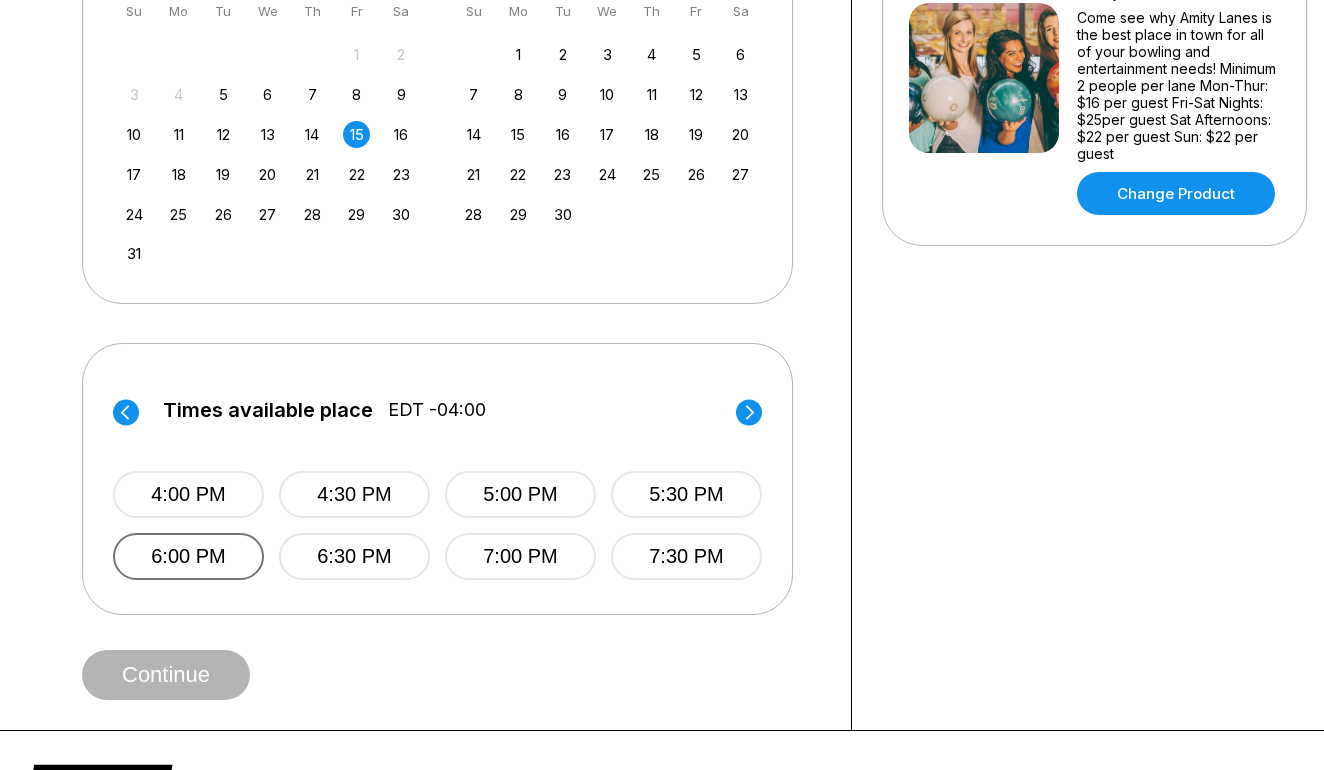 click on "6:00 PM" at bounding box center [188, 556] 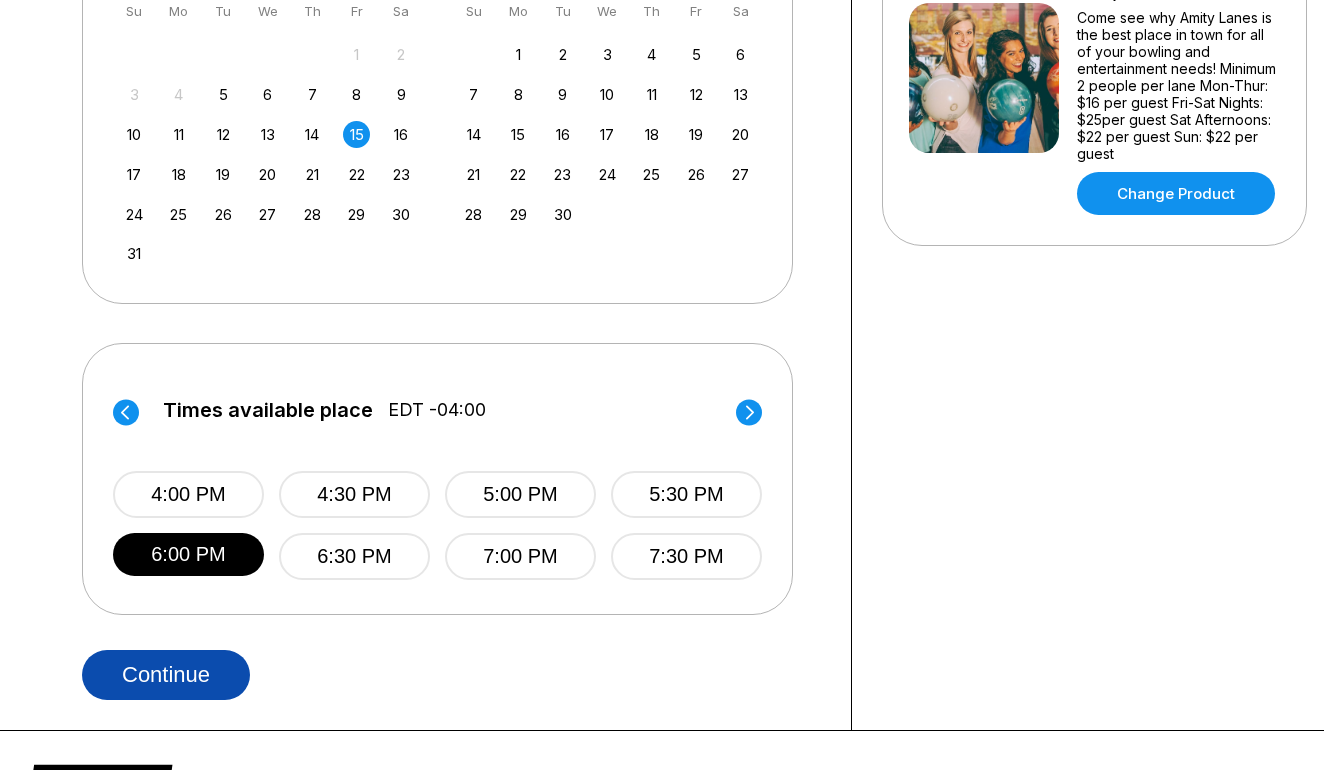 click on "Continue" at bounding box center (166, 675) 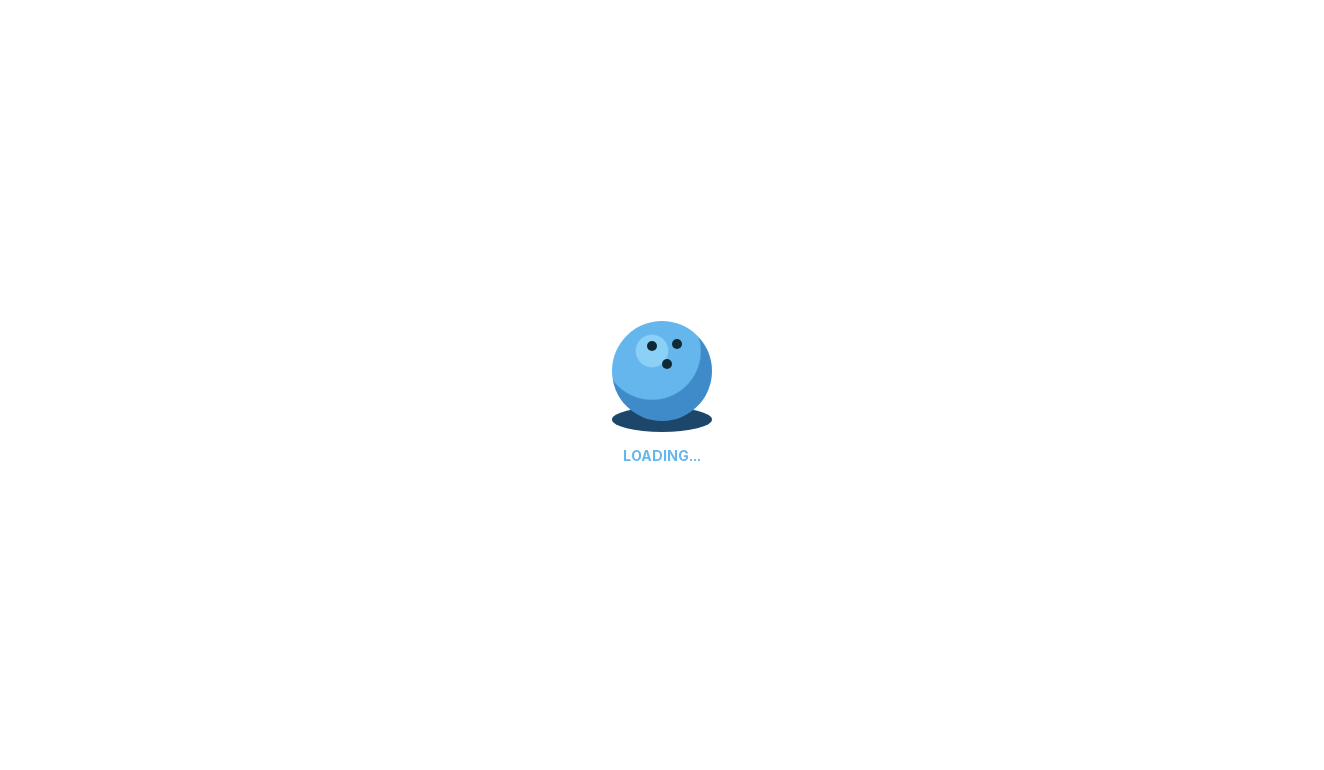 scroll, scrollTop: 0, scrollLeft: 0, axis: both 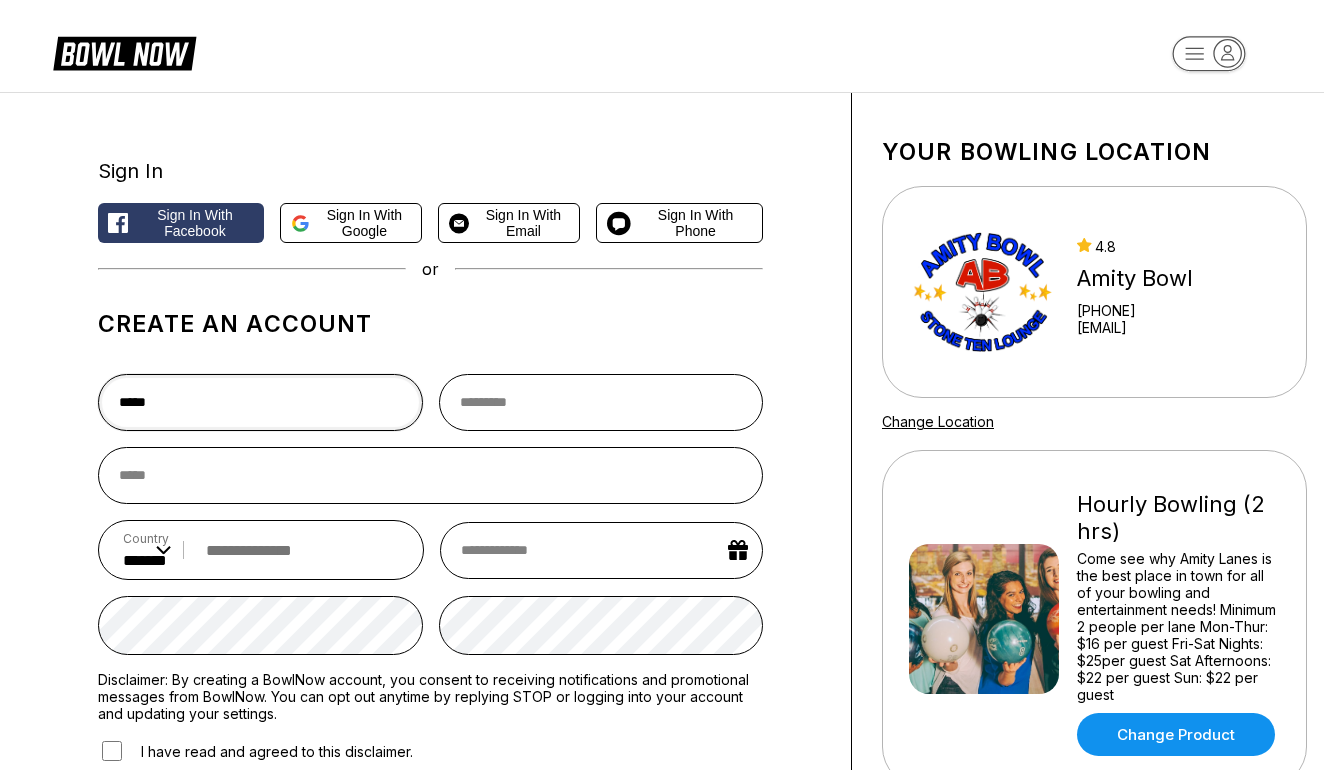type on "*****" 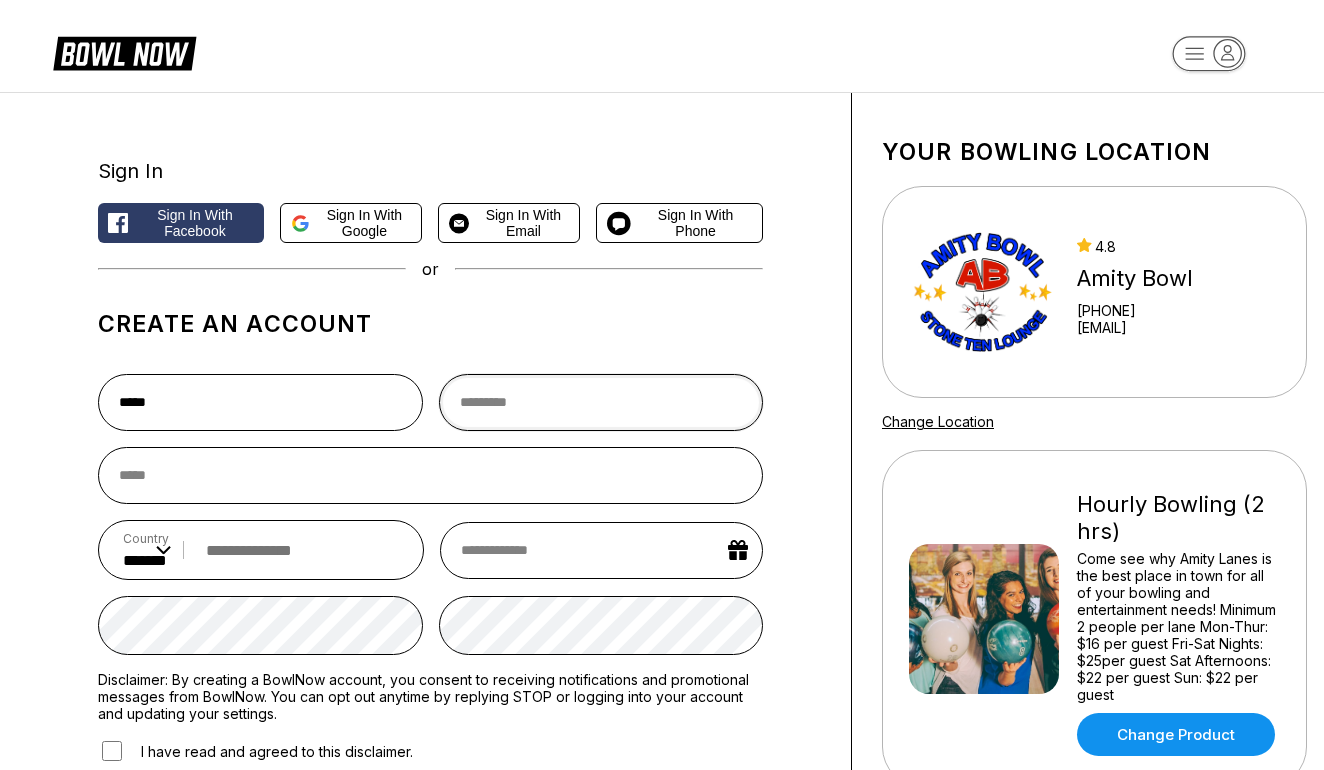 type on "*" 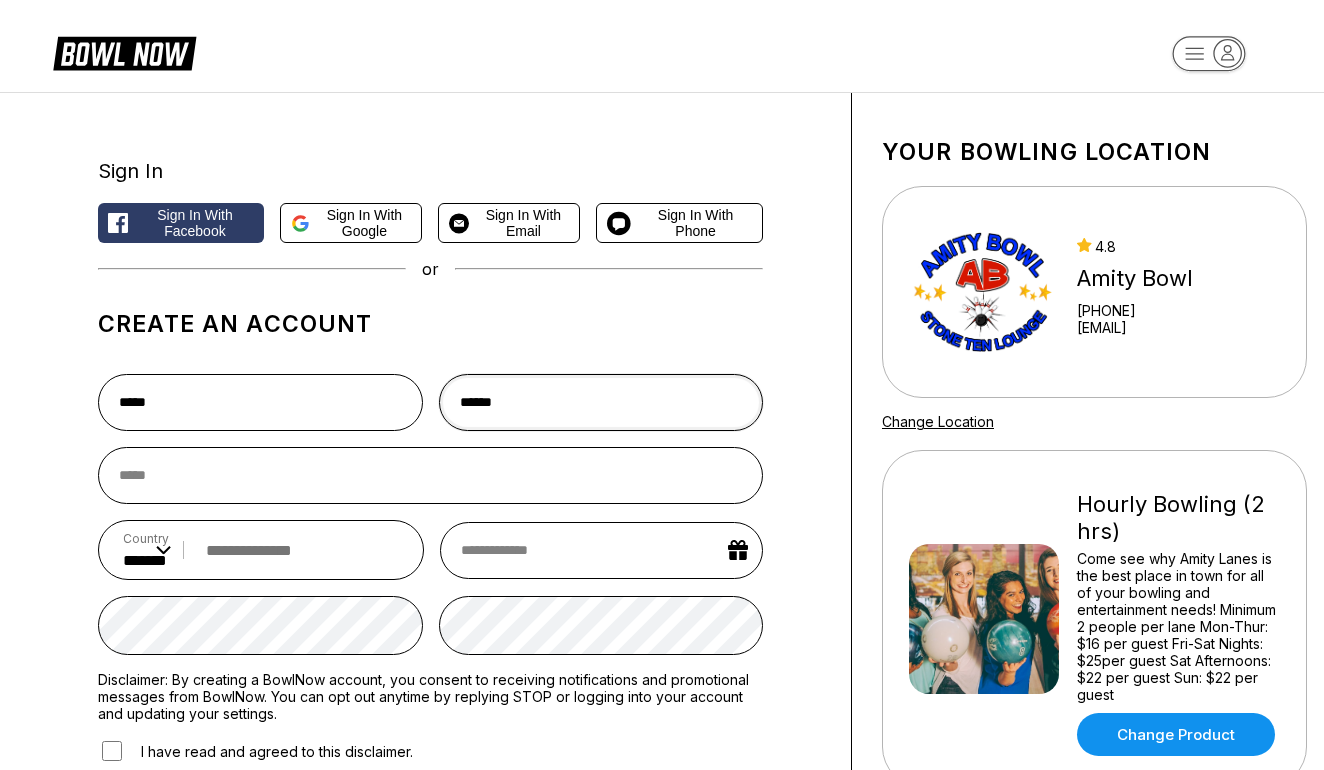 type on "******" 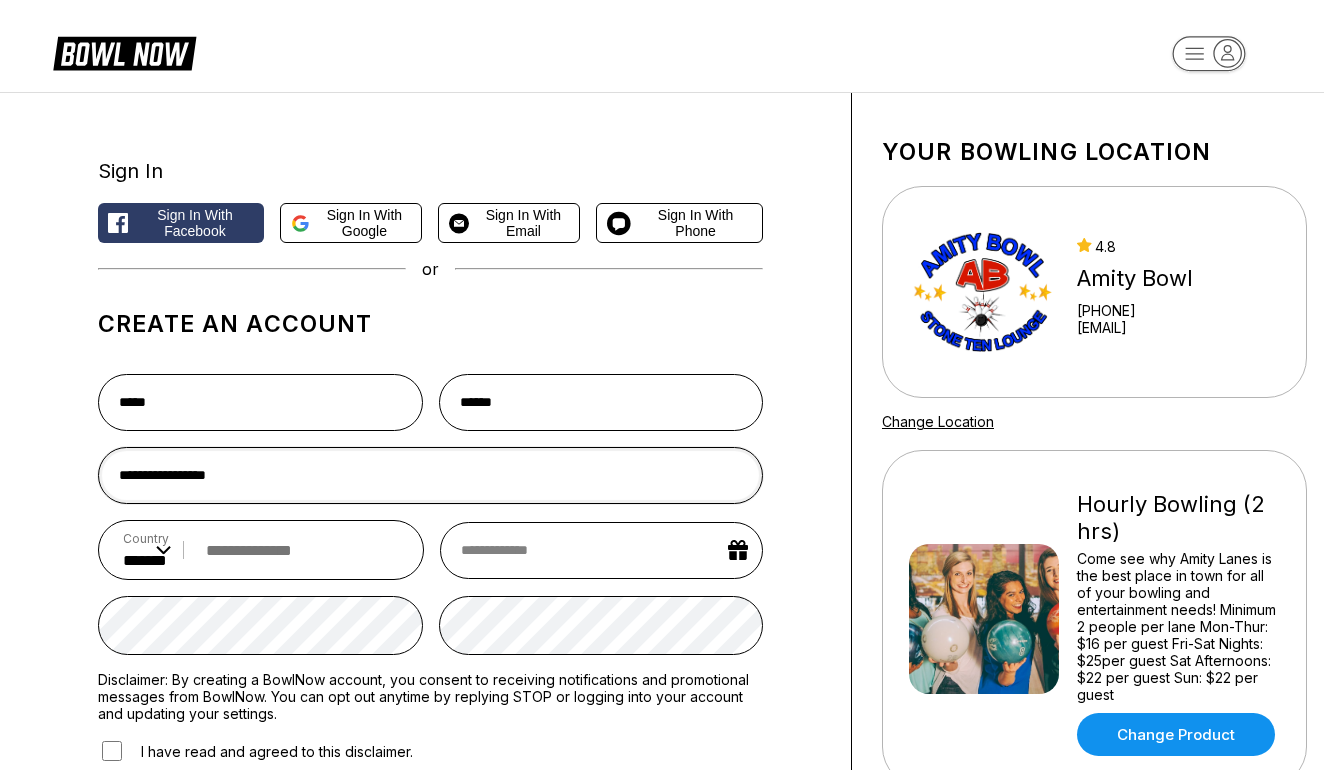 type on "**********" 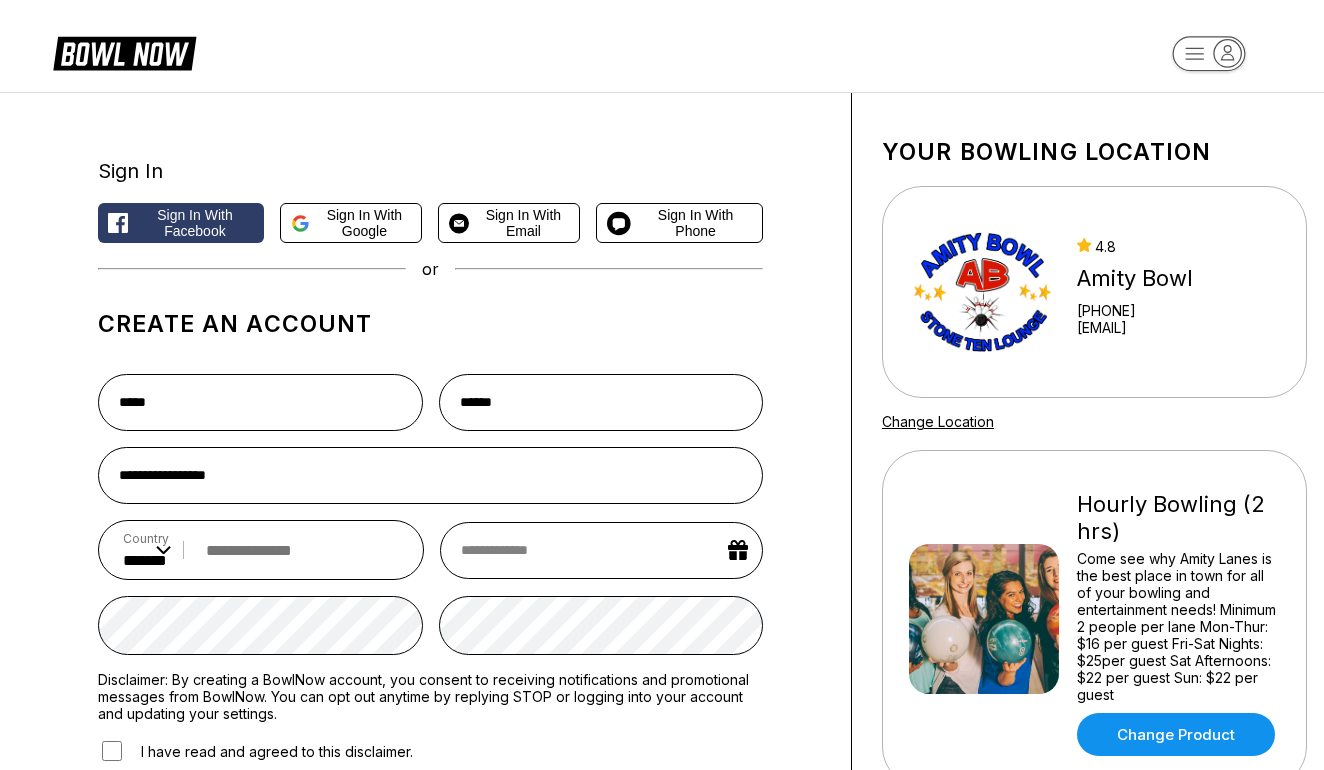 click at bounding box center (297, 550) 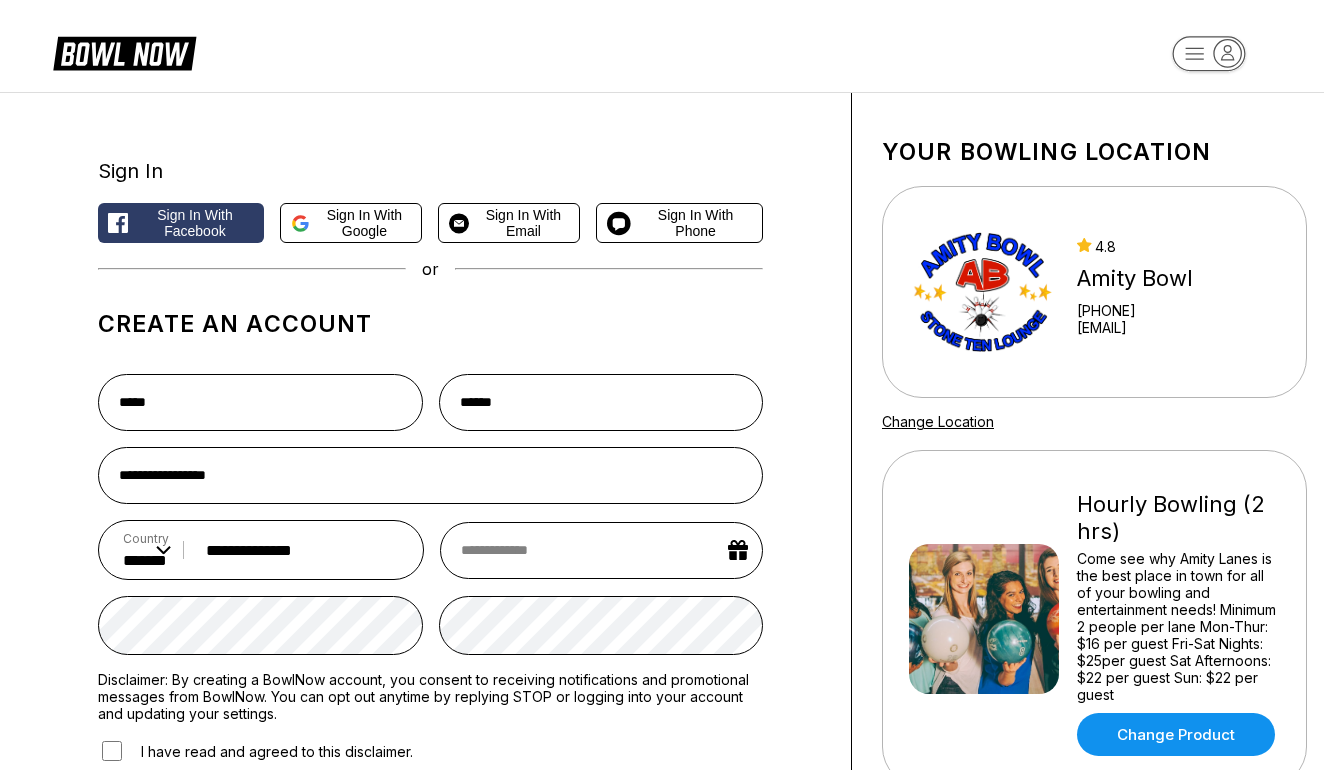 type on "**********" 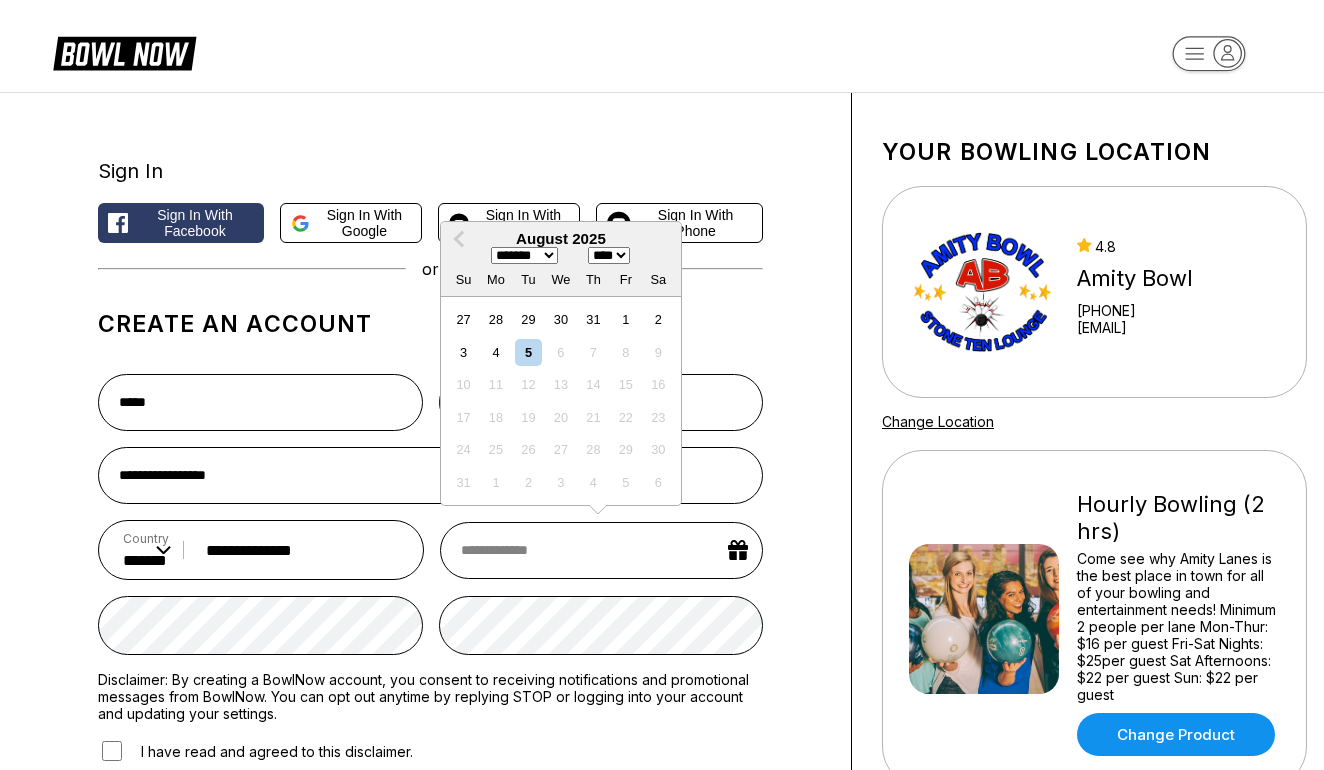 select on "****" 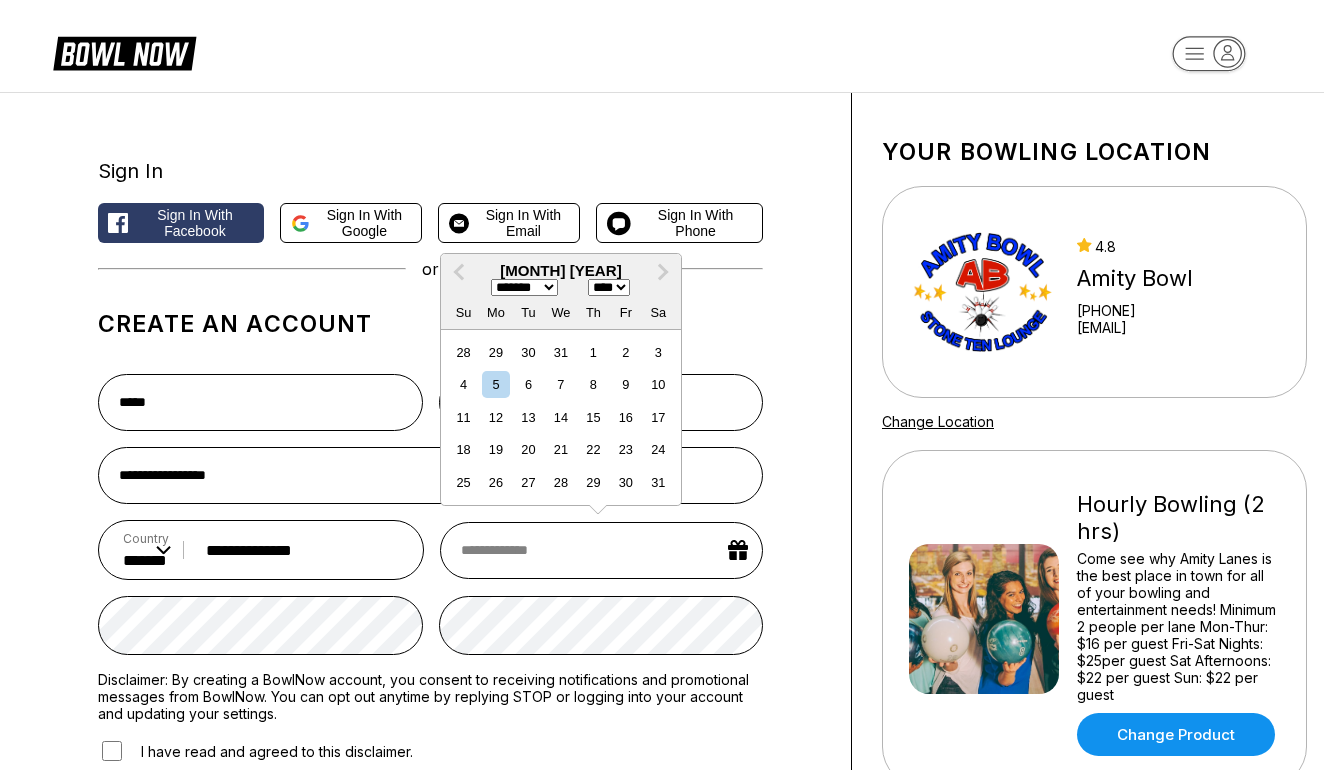 select on "*" 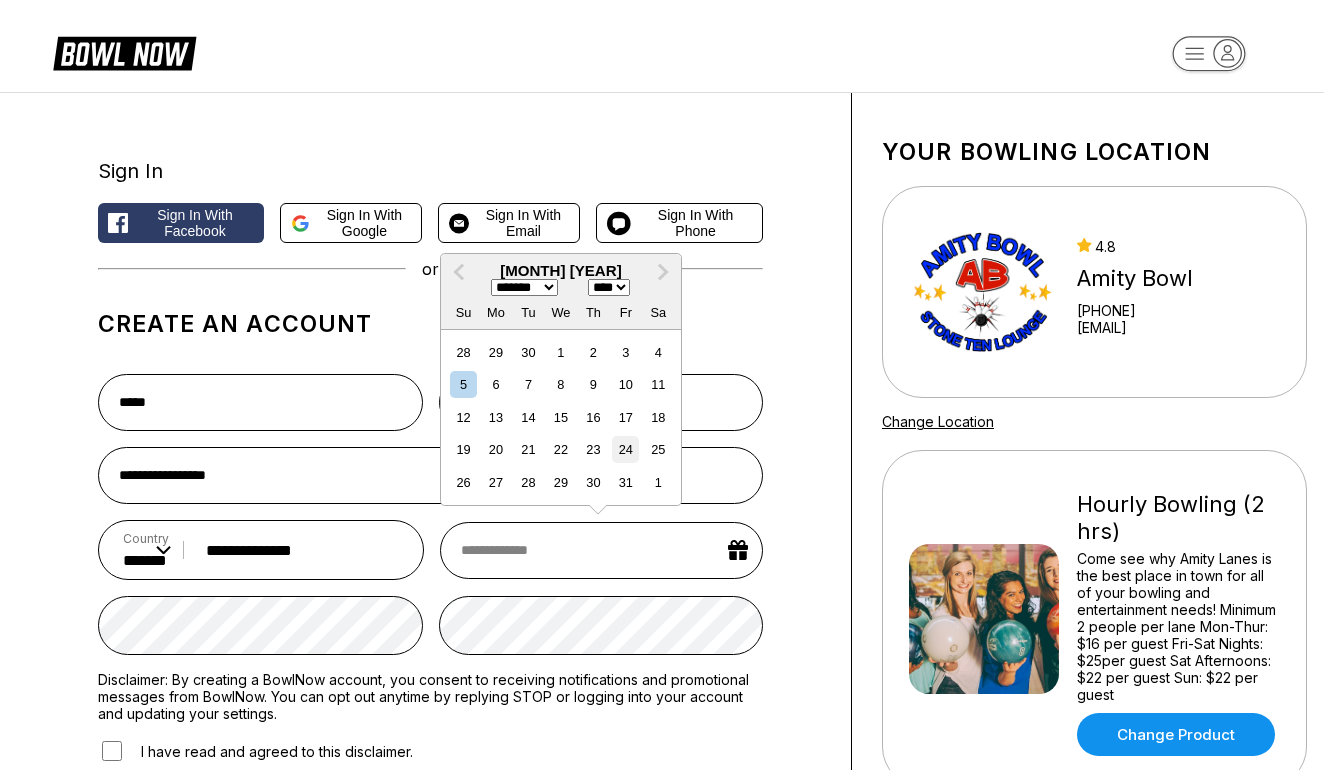click on "24" at bounding box center [625, 449] 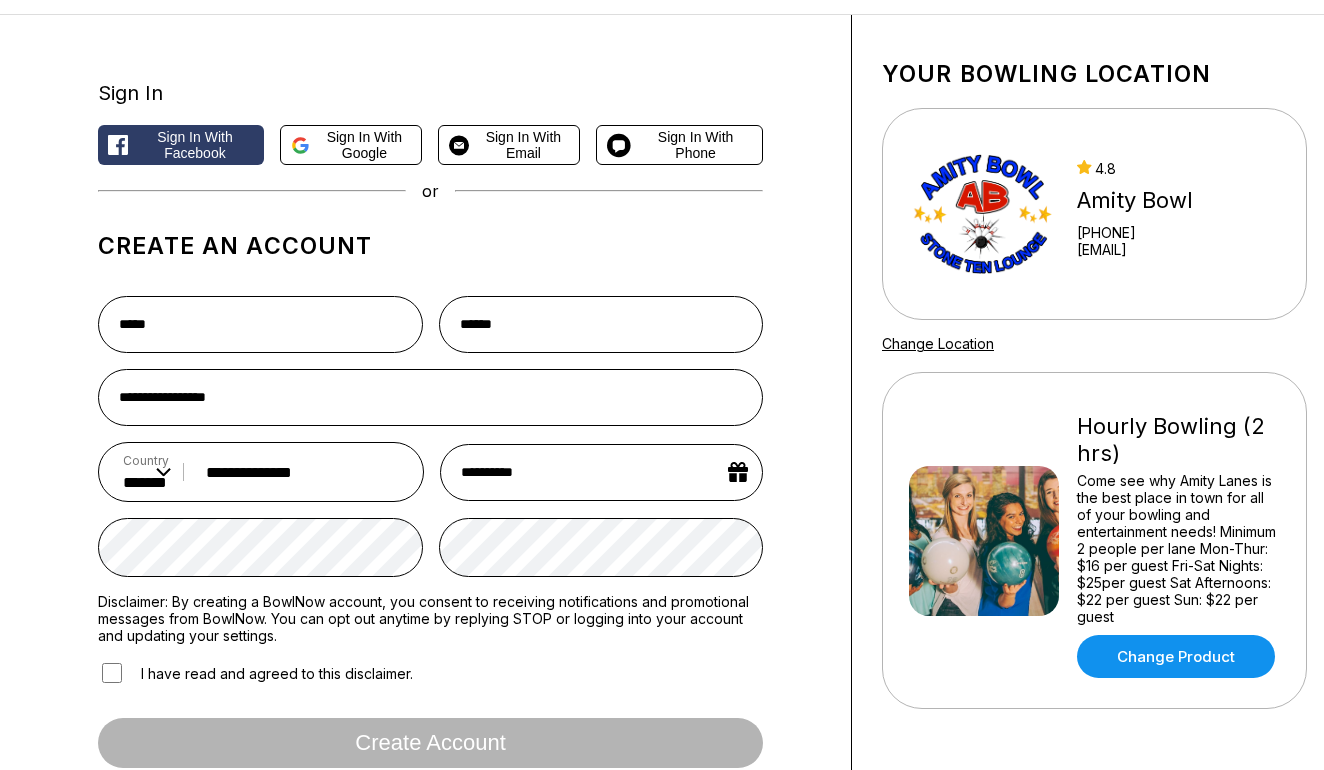 scroll, scrollTop: 79, scrollLeft: 0, axis: vertical 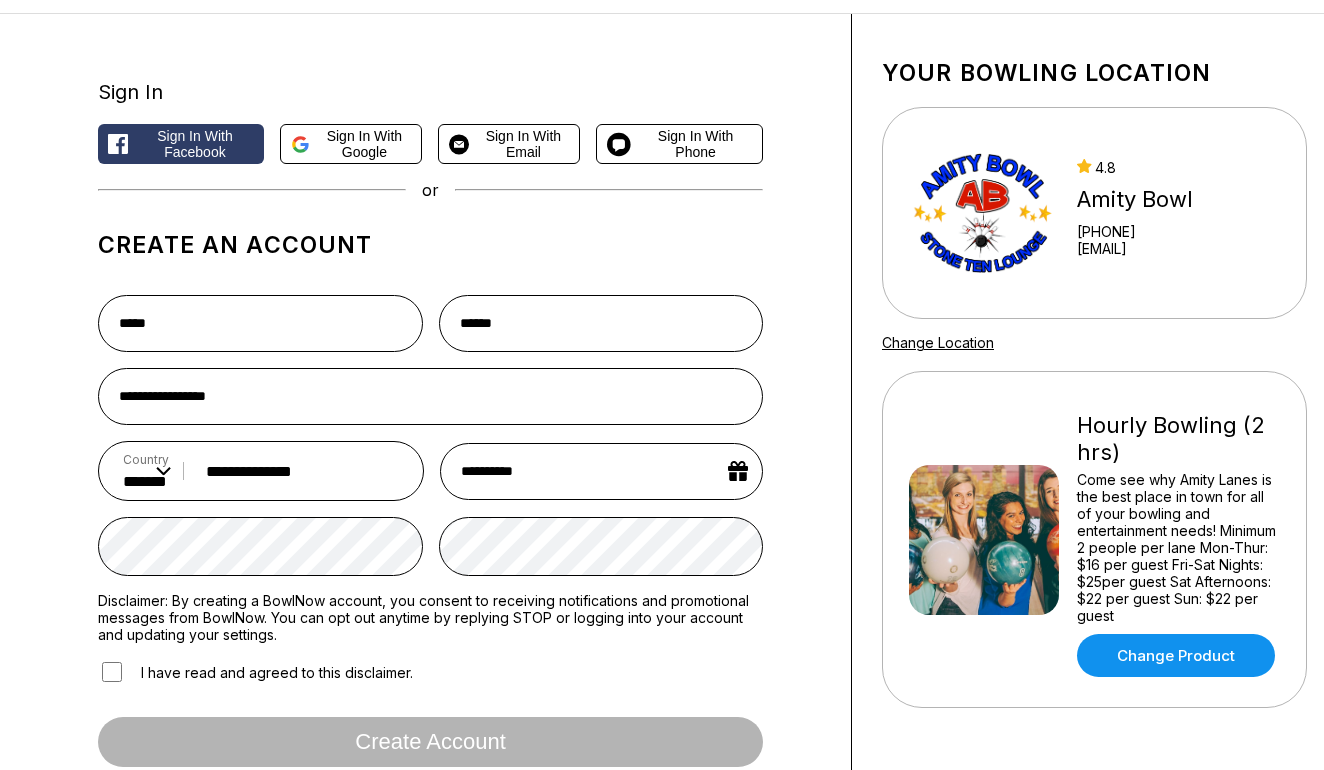 click on "[COUNTRY] [POSTAL_CODE]" at bounding box center (430, 531) 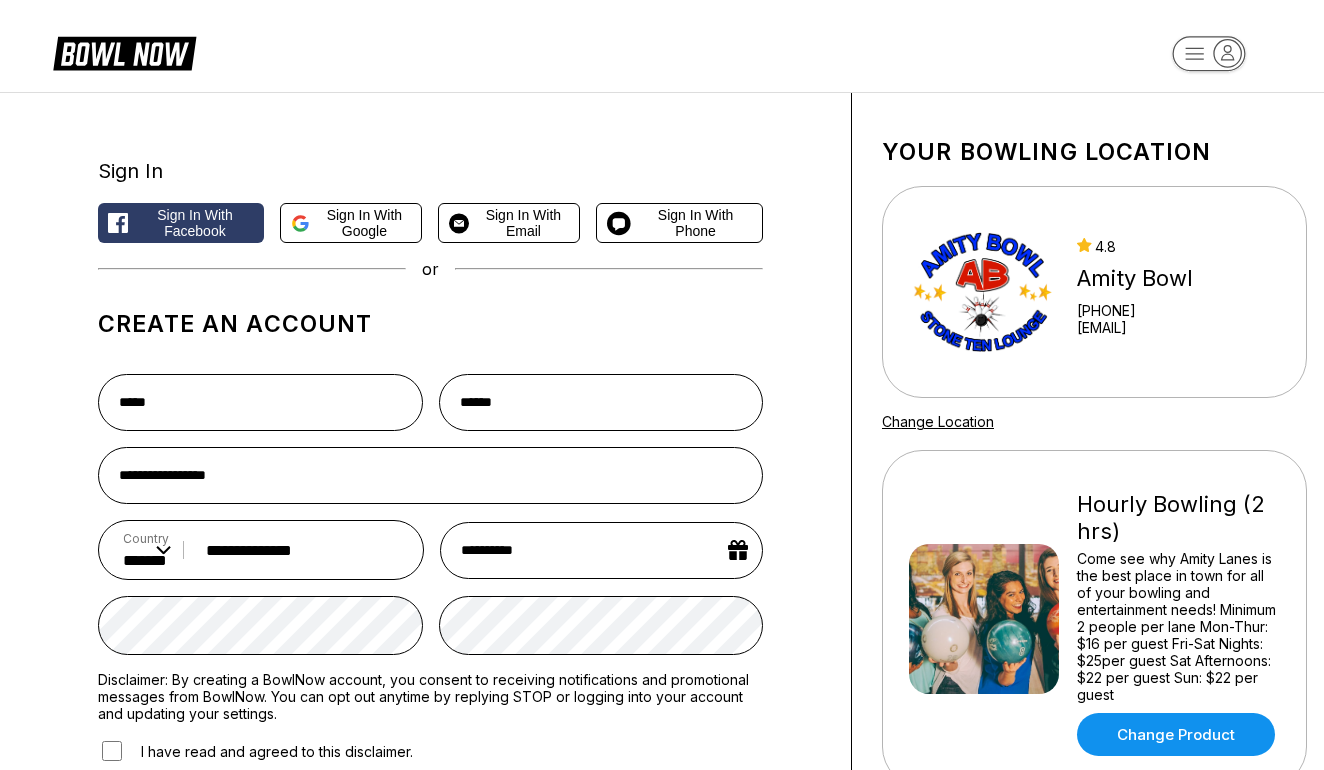 type on "**********" 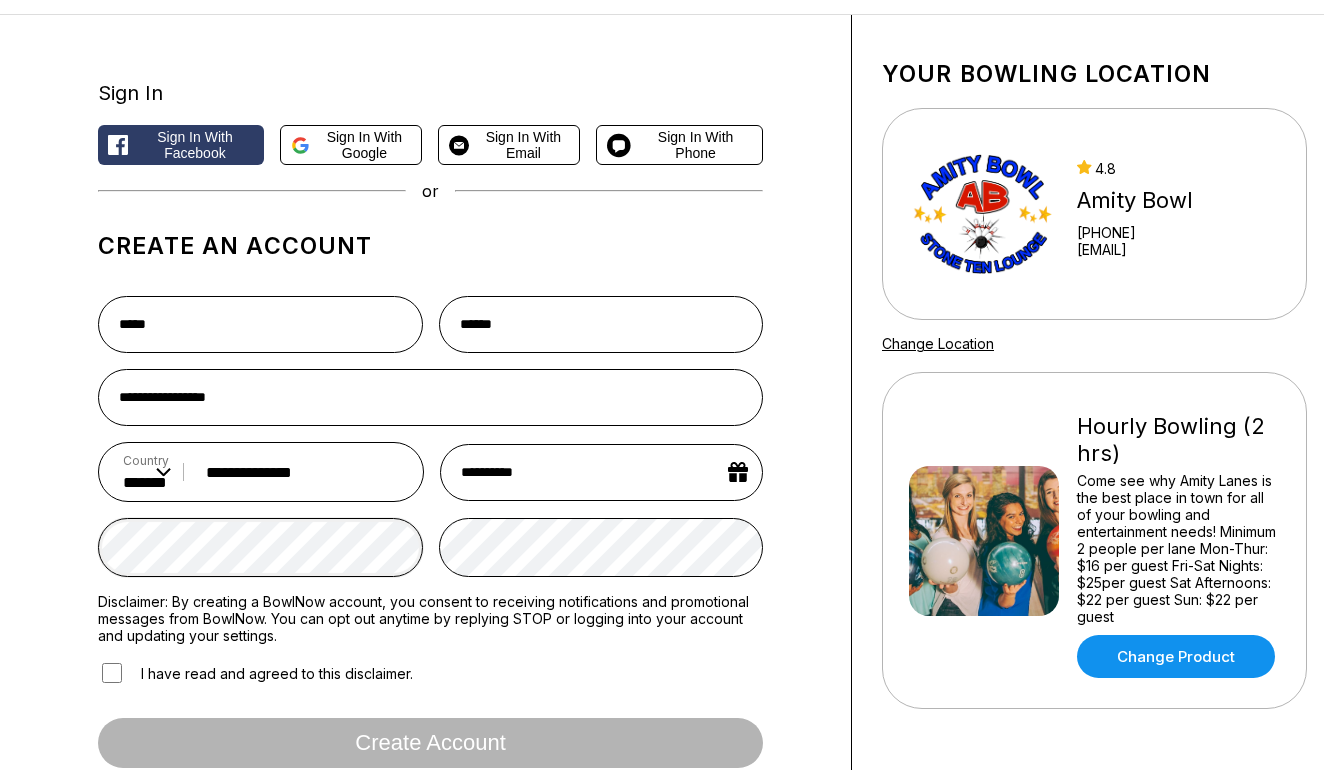 scroll, scrollTop: 88, scrollLeft: 0, axis: vertical 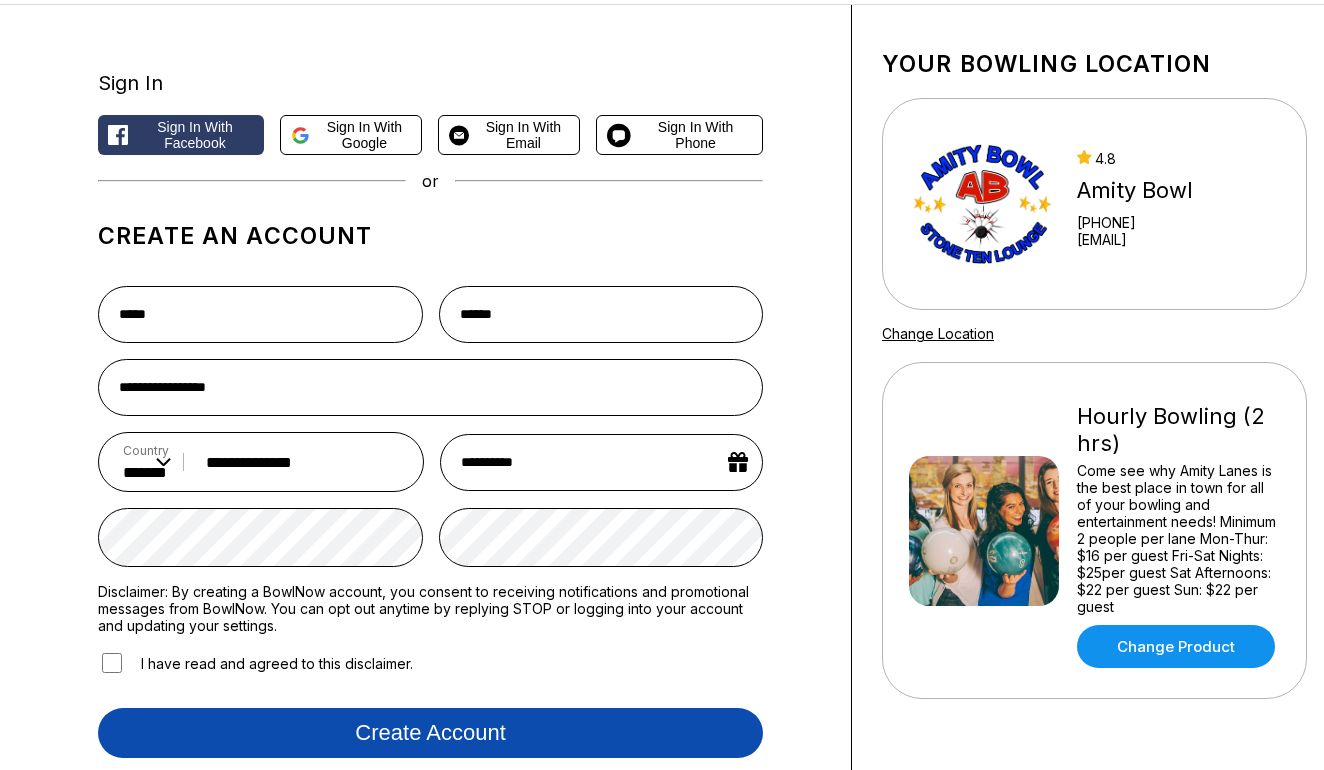 click on "Create account" at bounding box center [430, 733] 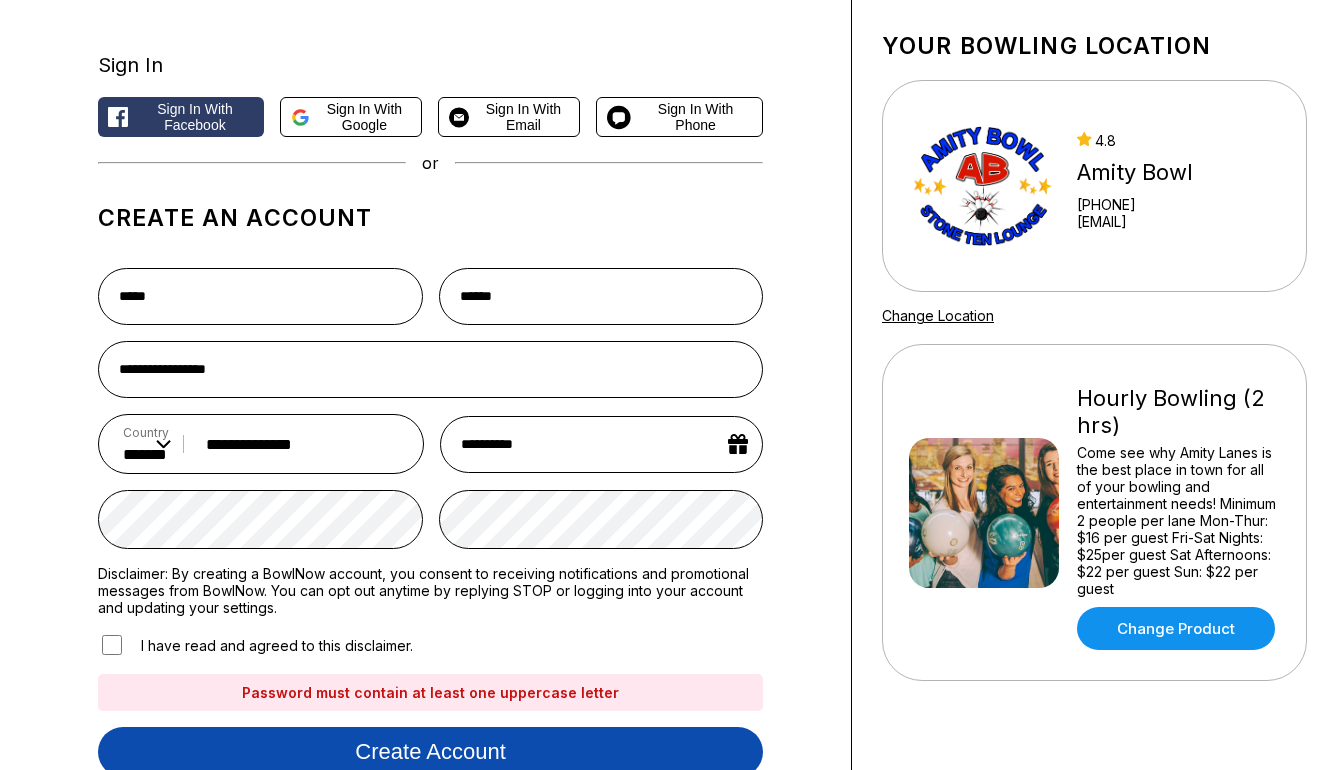 scroll, scrollTop: 110, scrollLeft: 0, axis: vertical 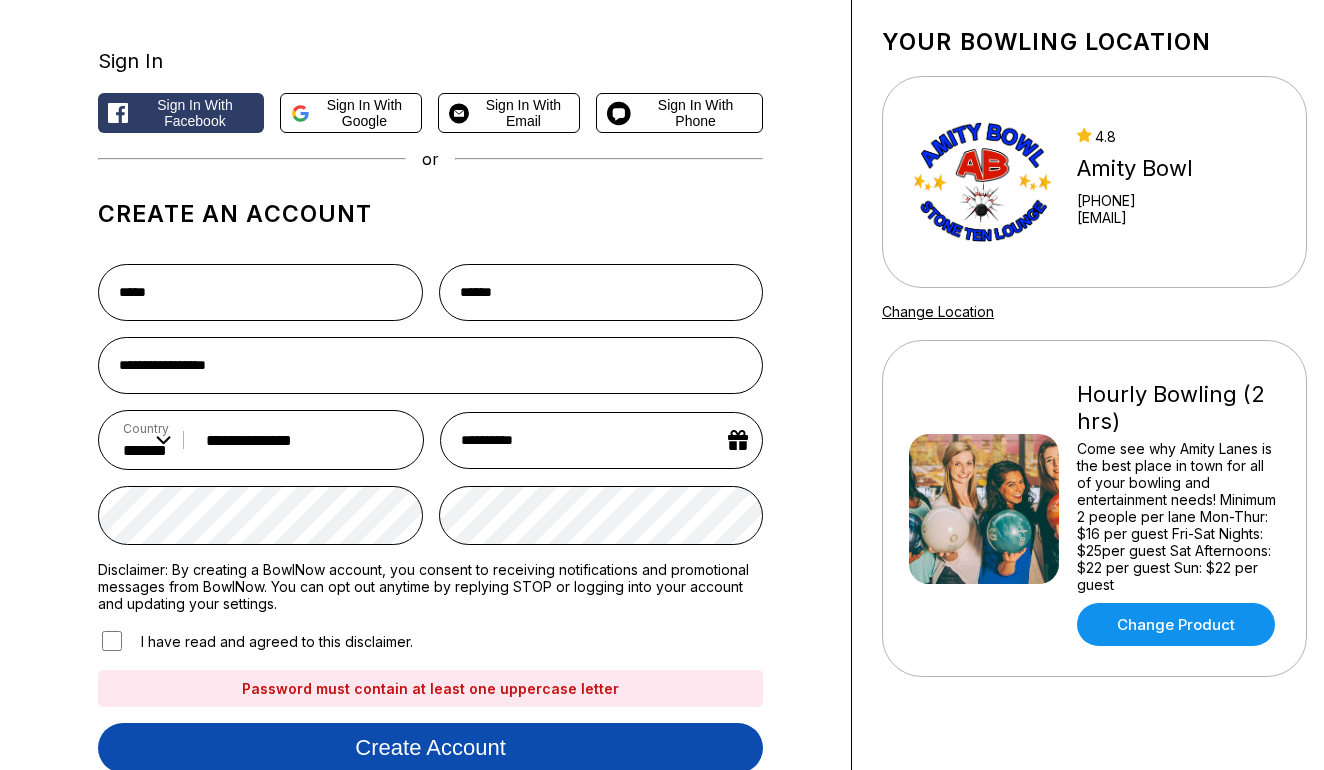 click on "Create account" at bounding box center (430, 748) 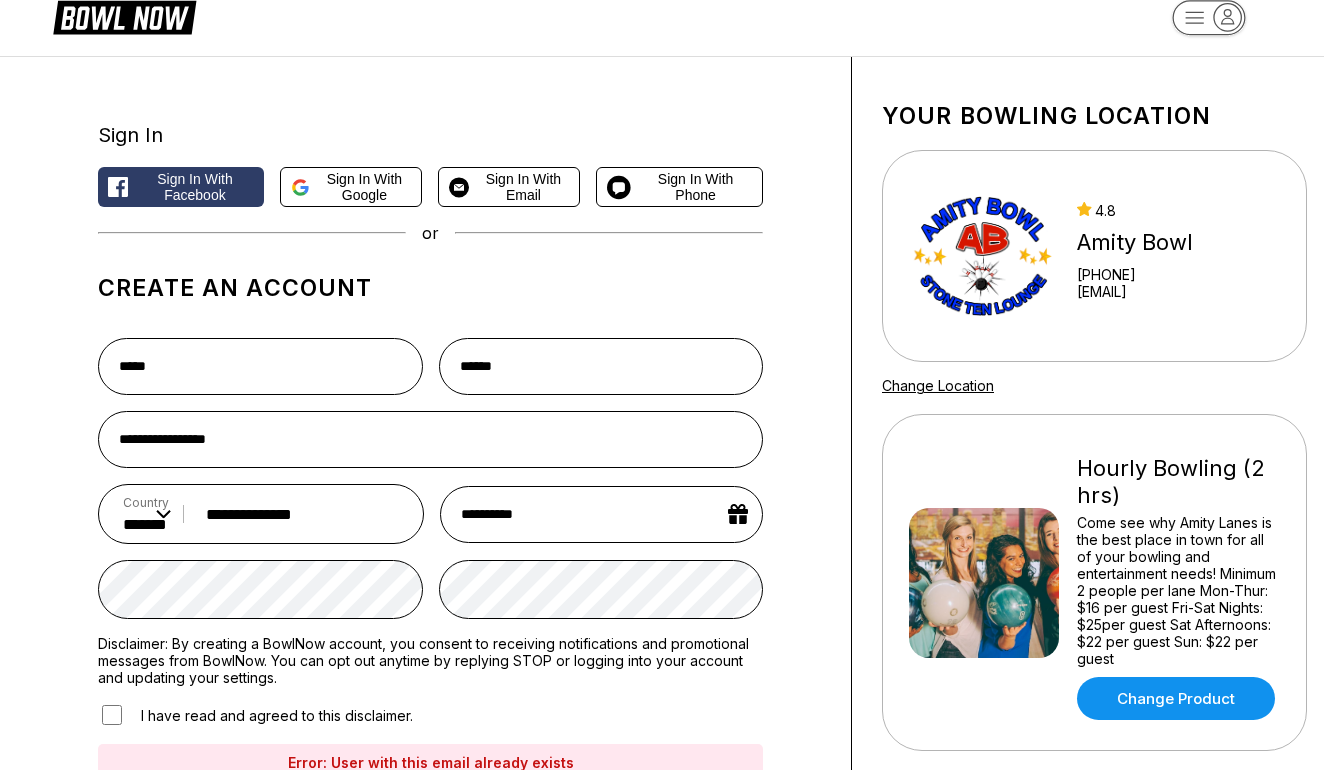 scroll, scrollTop: 35, scrollLeft: 0, axis: vertical 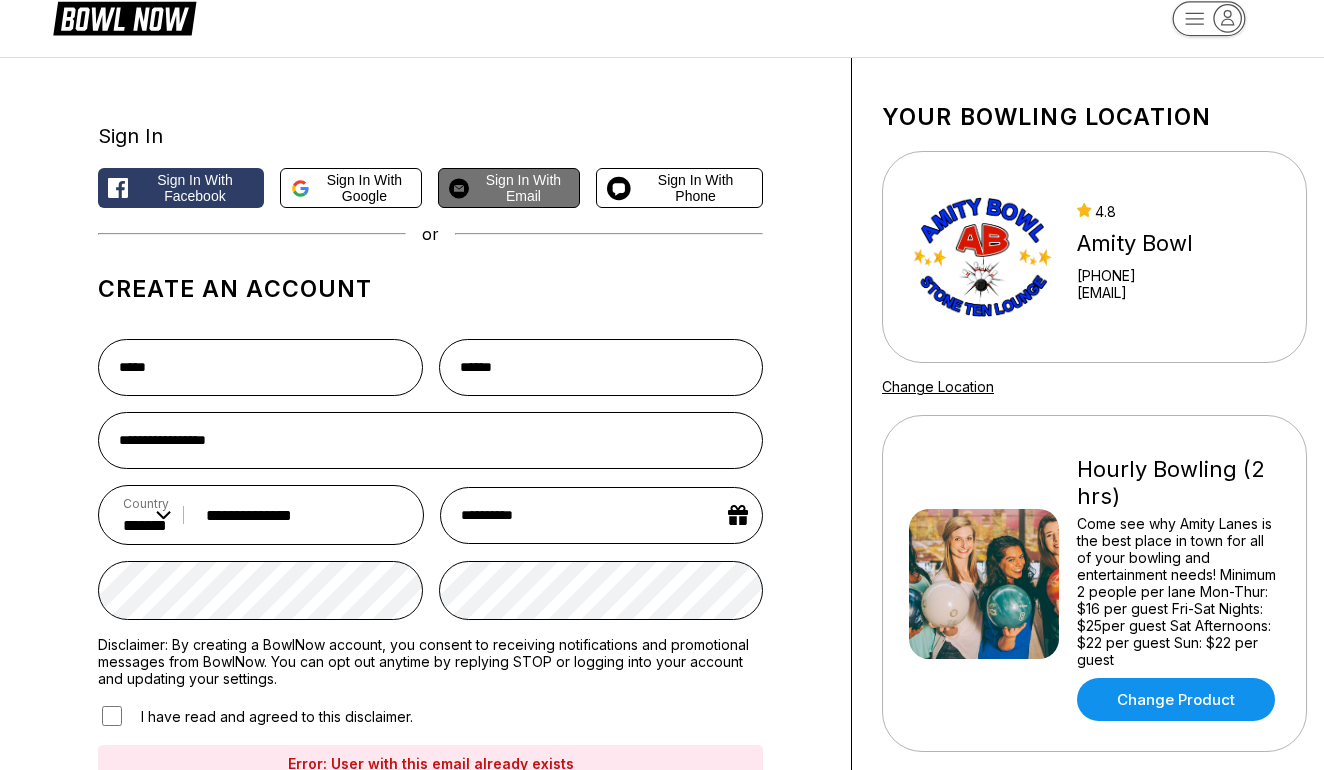 click on "Sign in with Email" at bounding box center (523, 188) 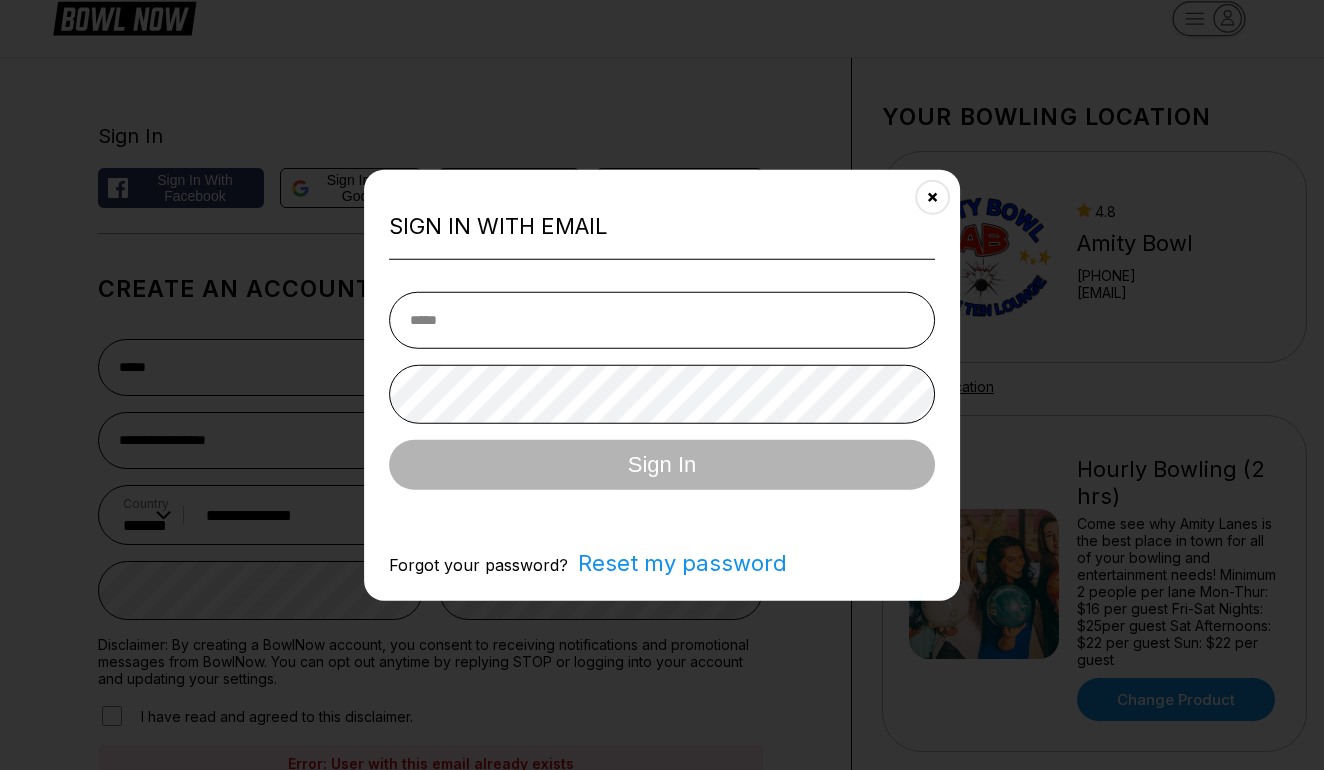 scroll, scrollTop: 0, scrollLeft: 0, axis: both 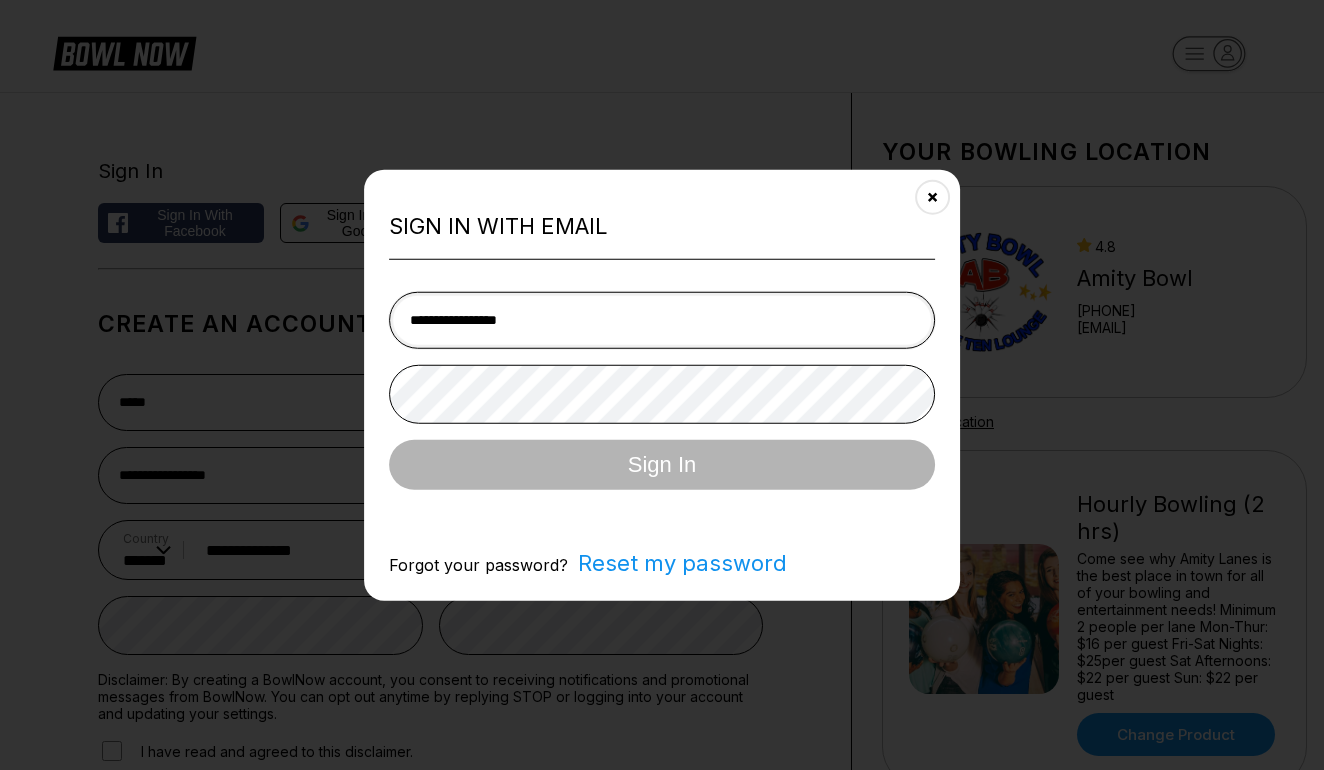 type on "**********" 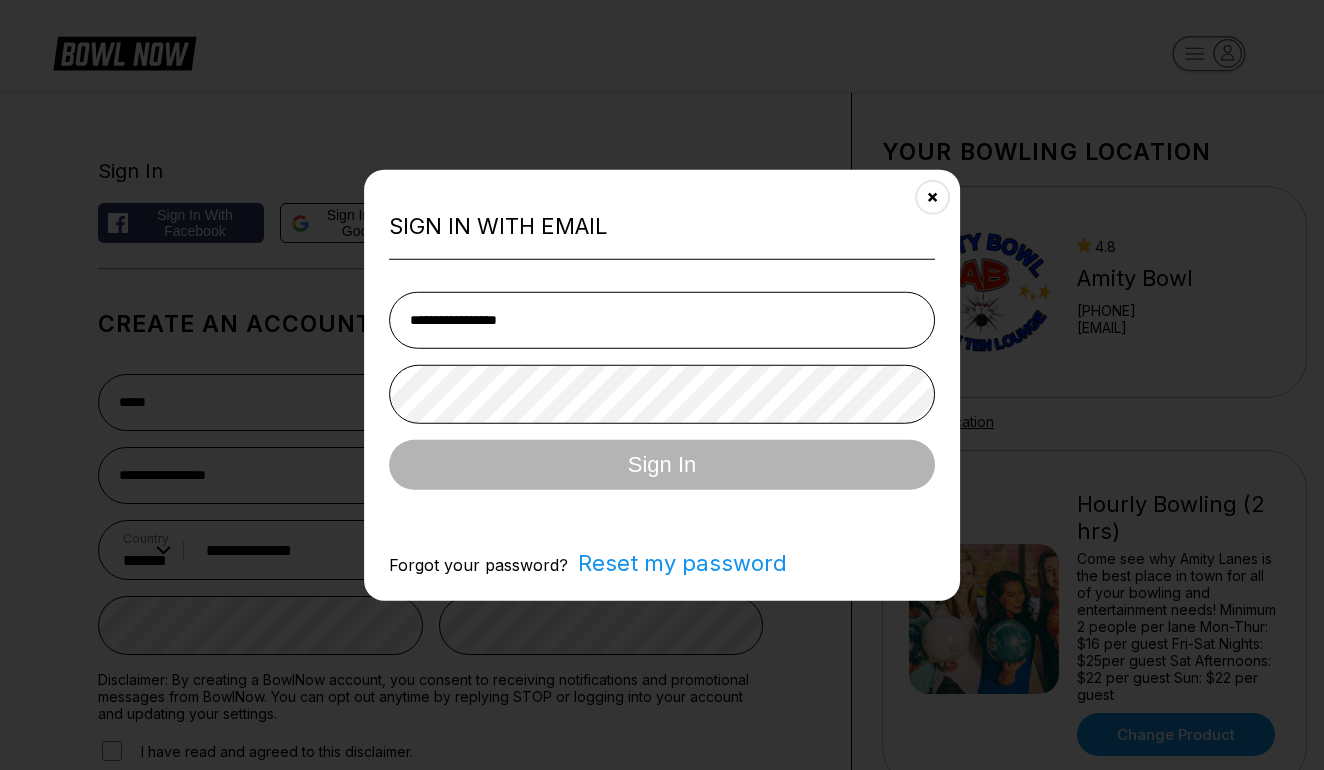 click on "Reset my password" at bounding box center [677, 562] 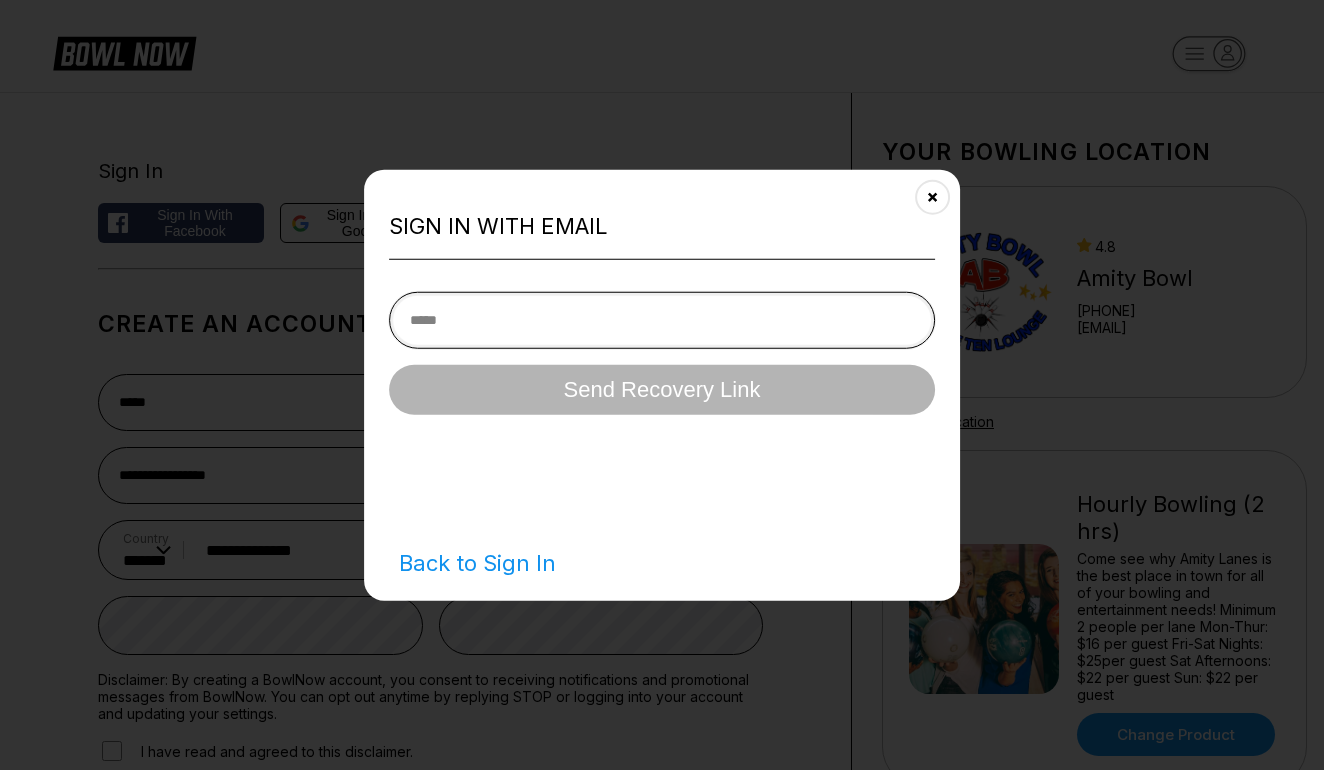 click at bounding box center (662, 319) 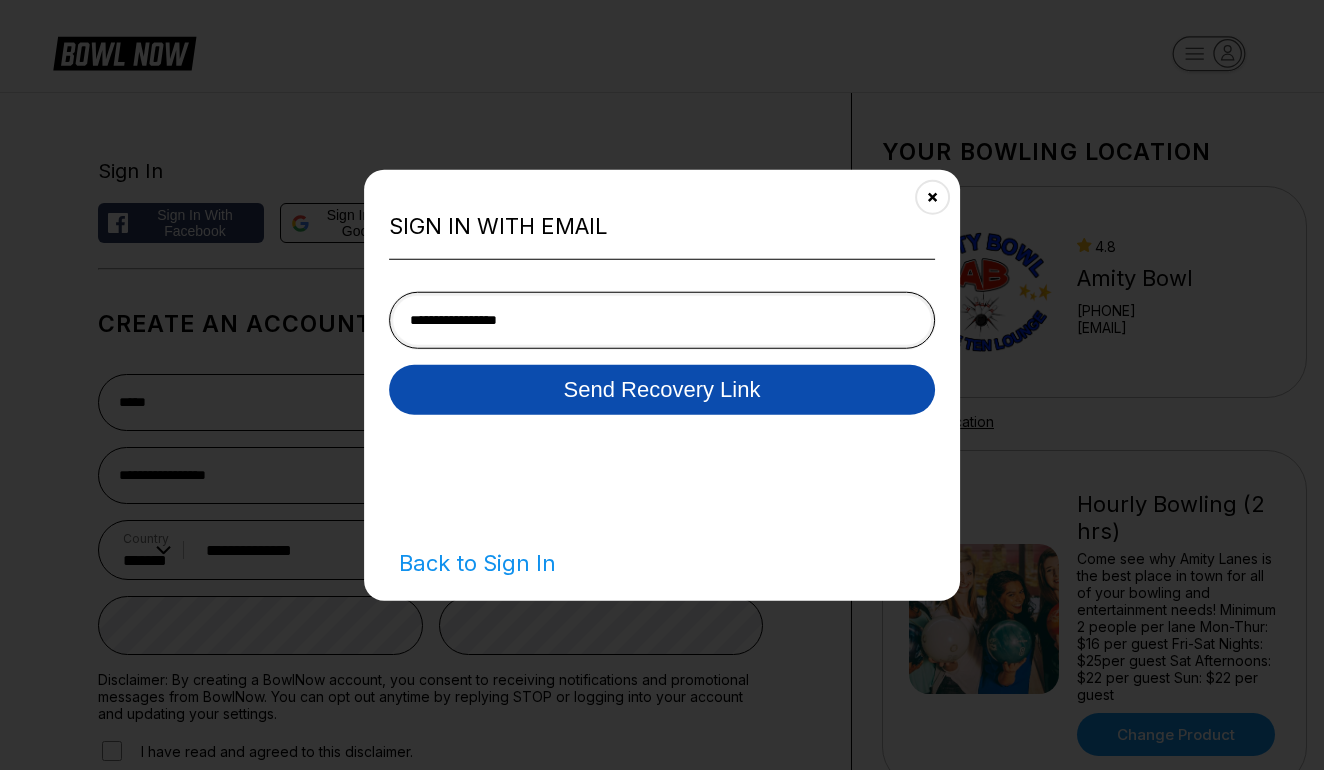 type on "**********" 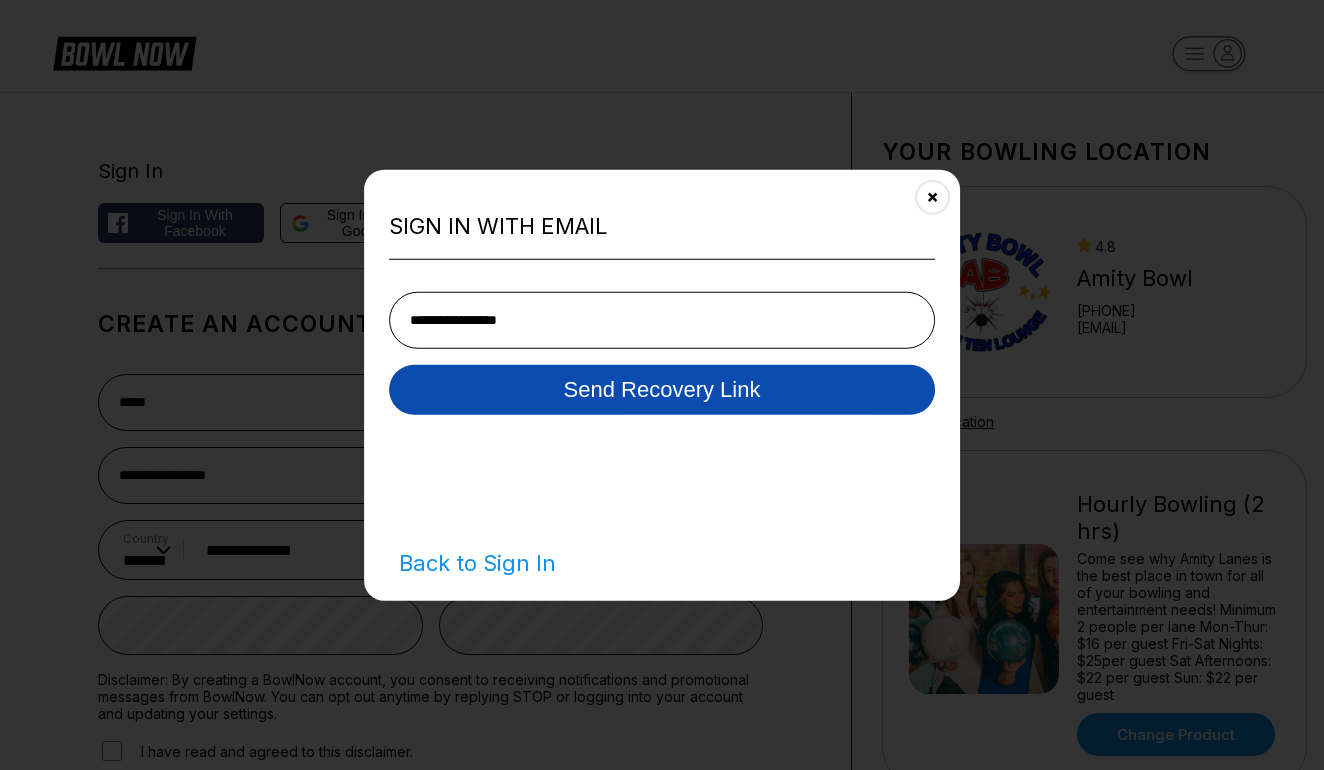 click on "Send Recovery Link" at bounding box center (662, 389) 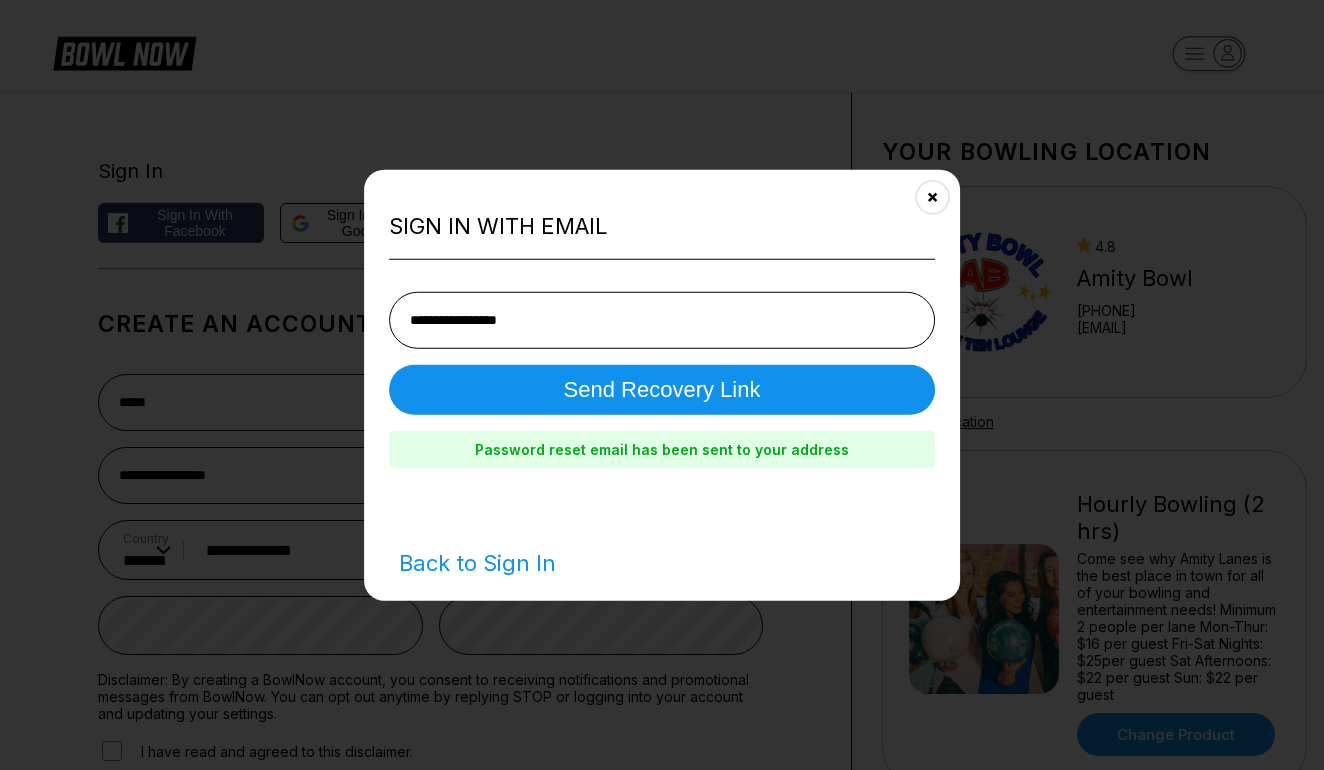 click on "Back to Sign In" at bounding box center [472, 562] 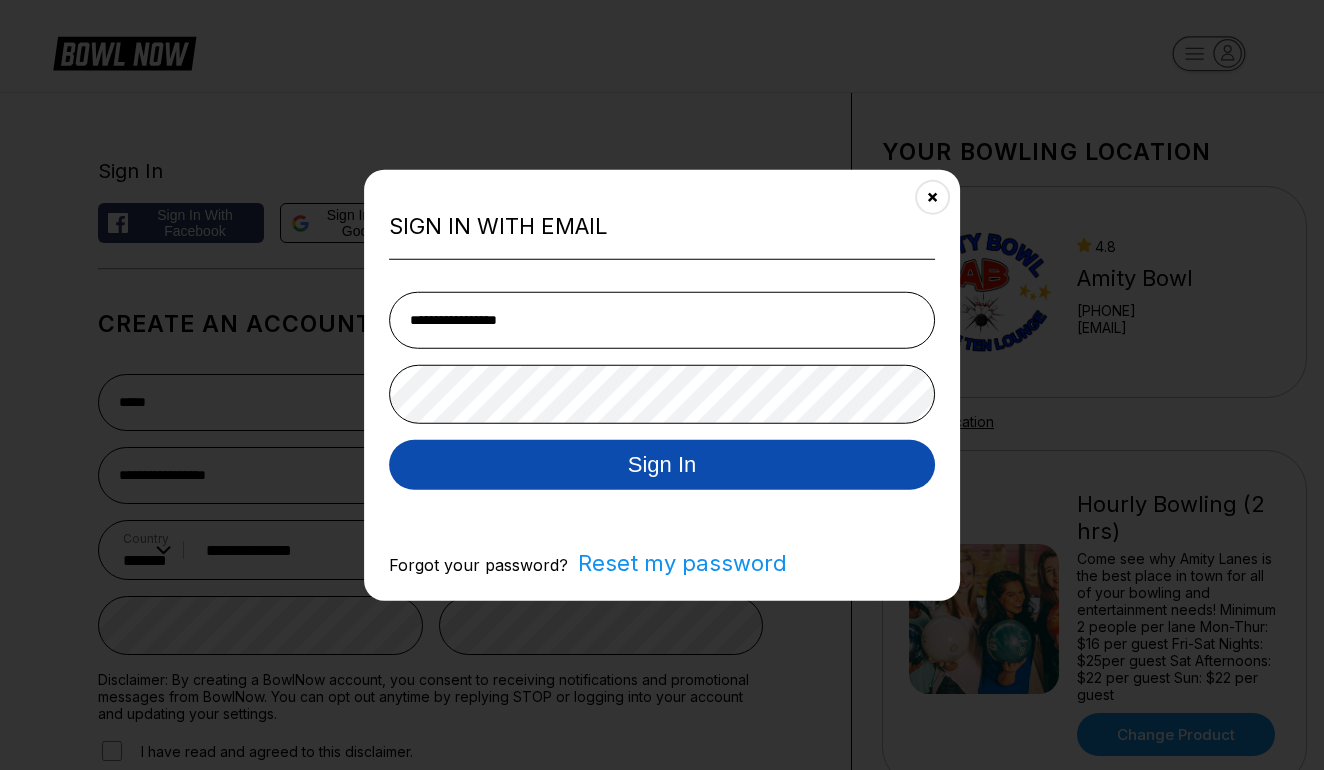 click on "Sign In" at bounding box center [662, 464] 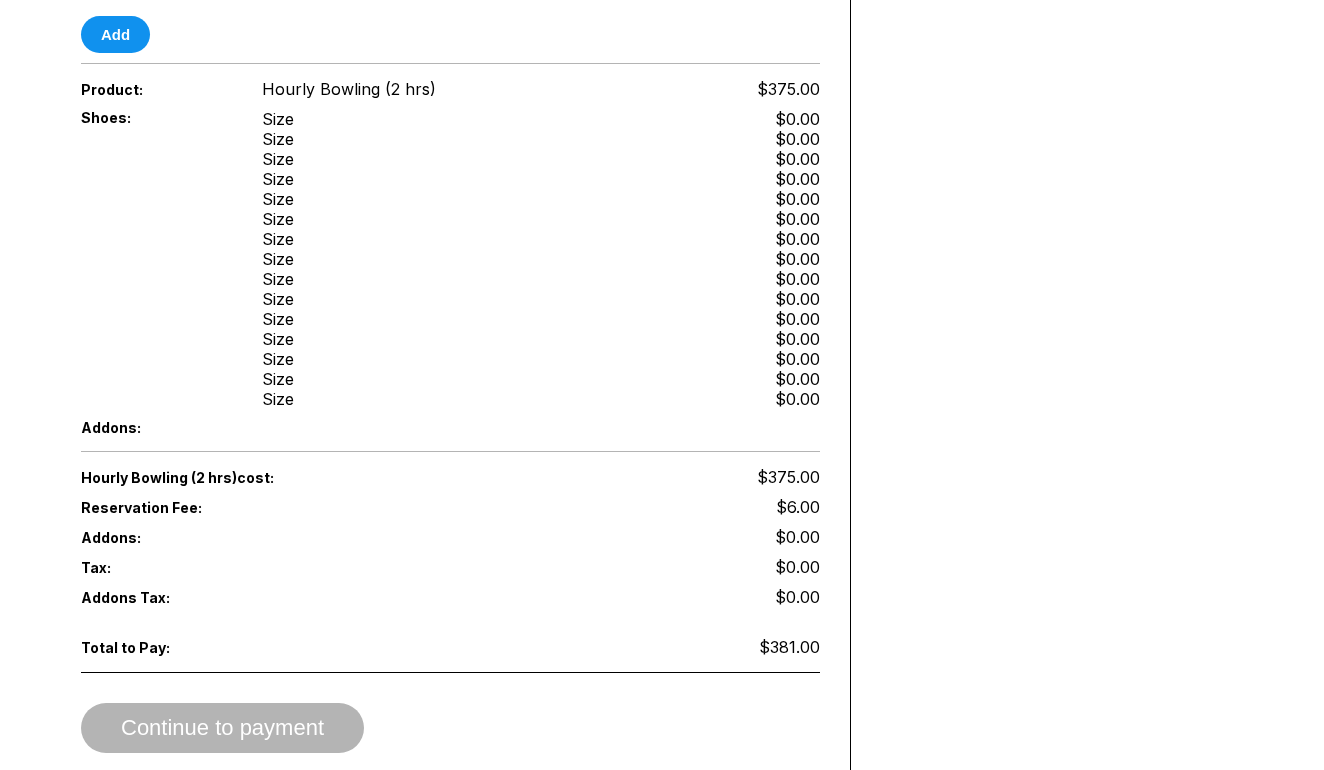 scroll, scrollTop: 876, scrollLeft: 1, axis: both 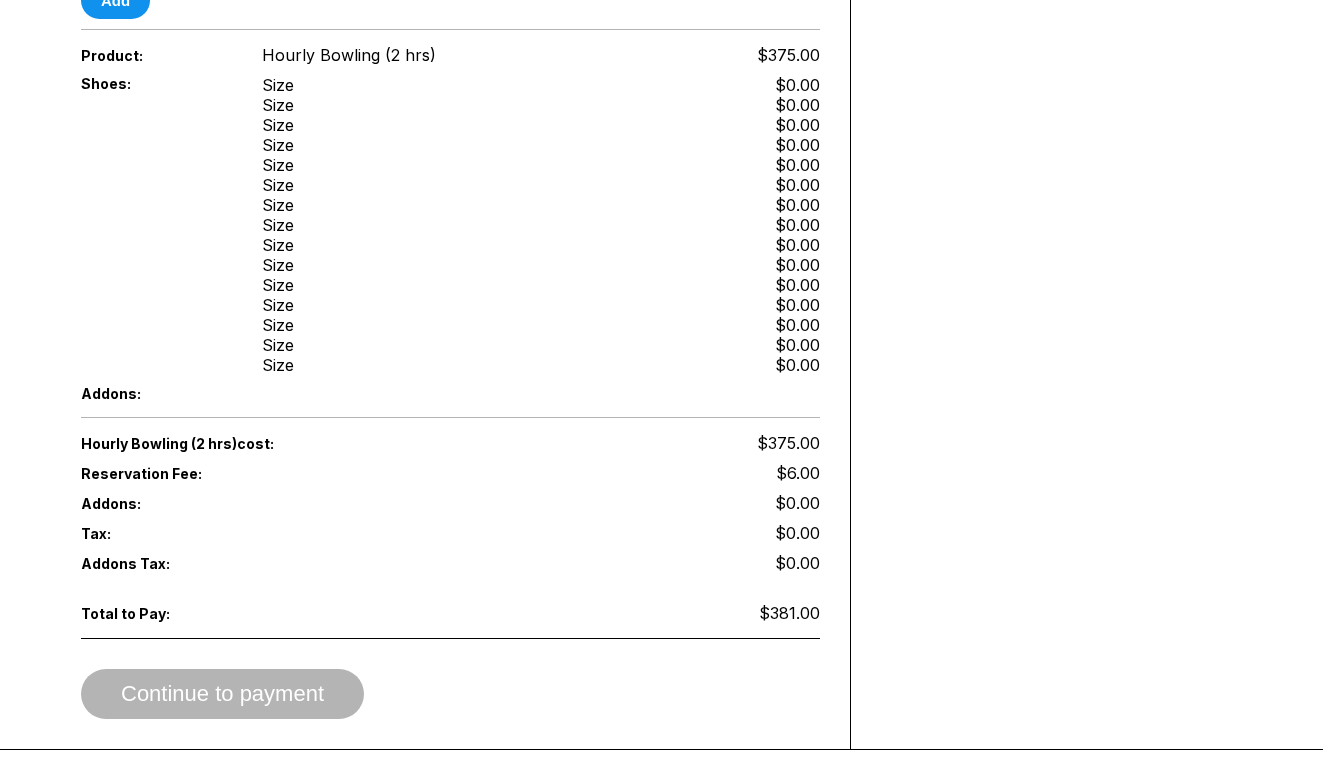 click on "Continue to payment" at bounding box center [450, 694] 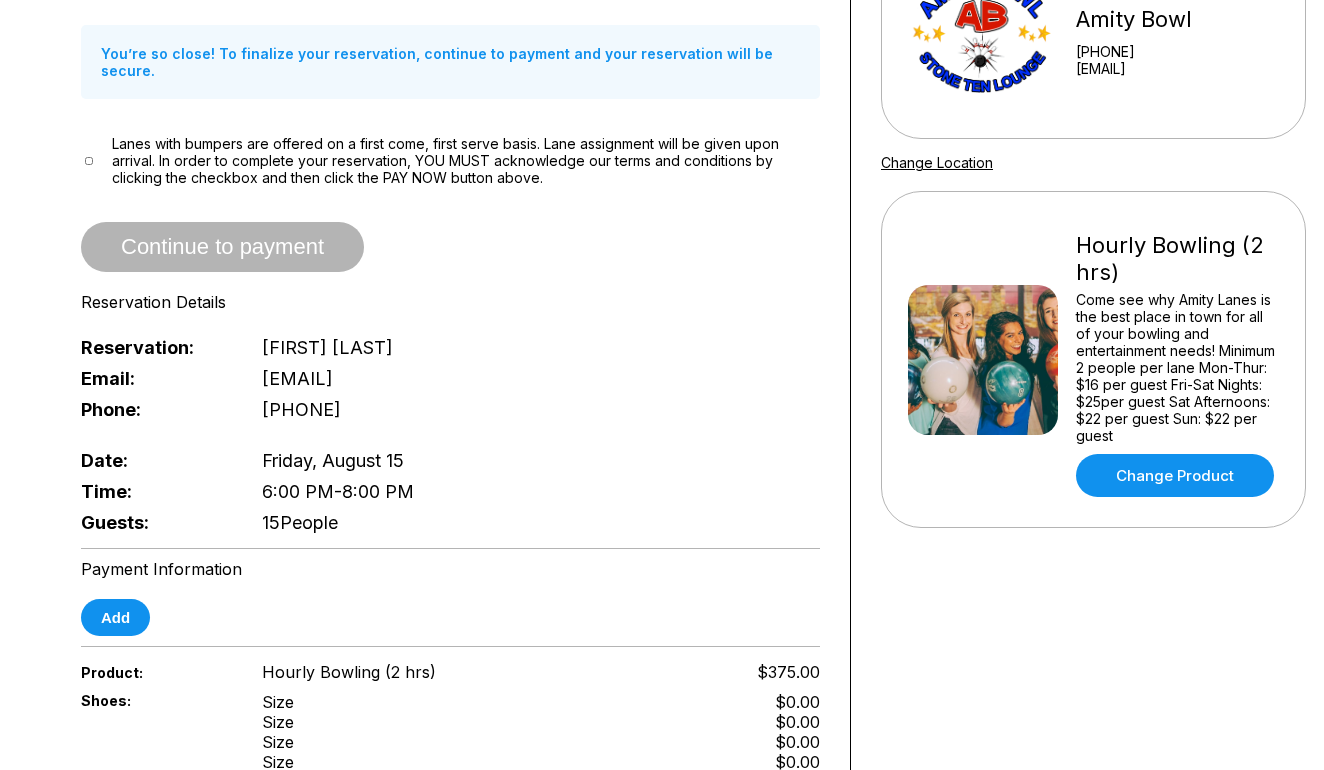 scroll, scrollTop: 270, scrollLeft: 1, axis: both 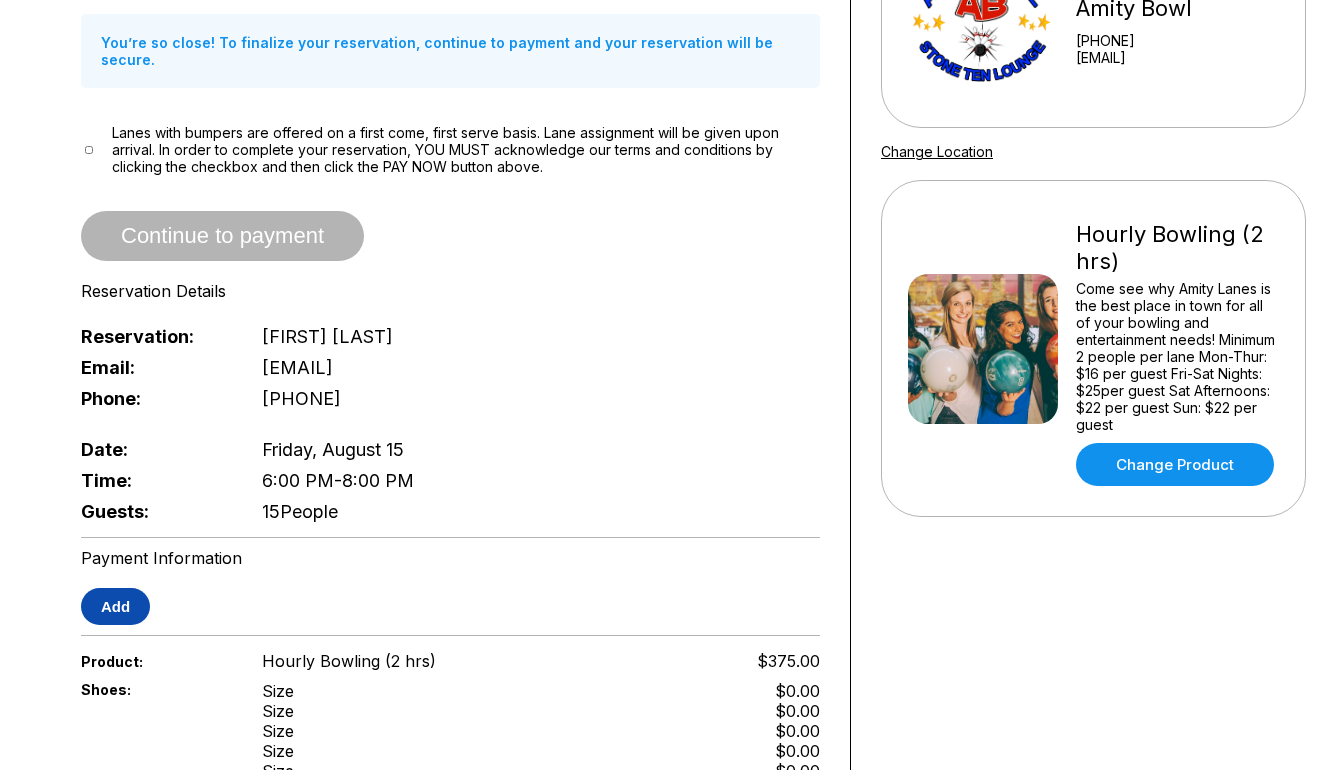click on "Add" at bounding box center (115, 606) 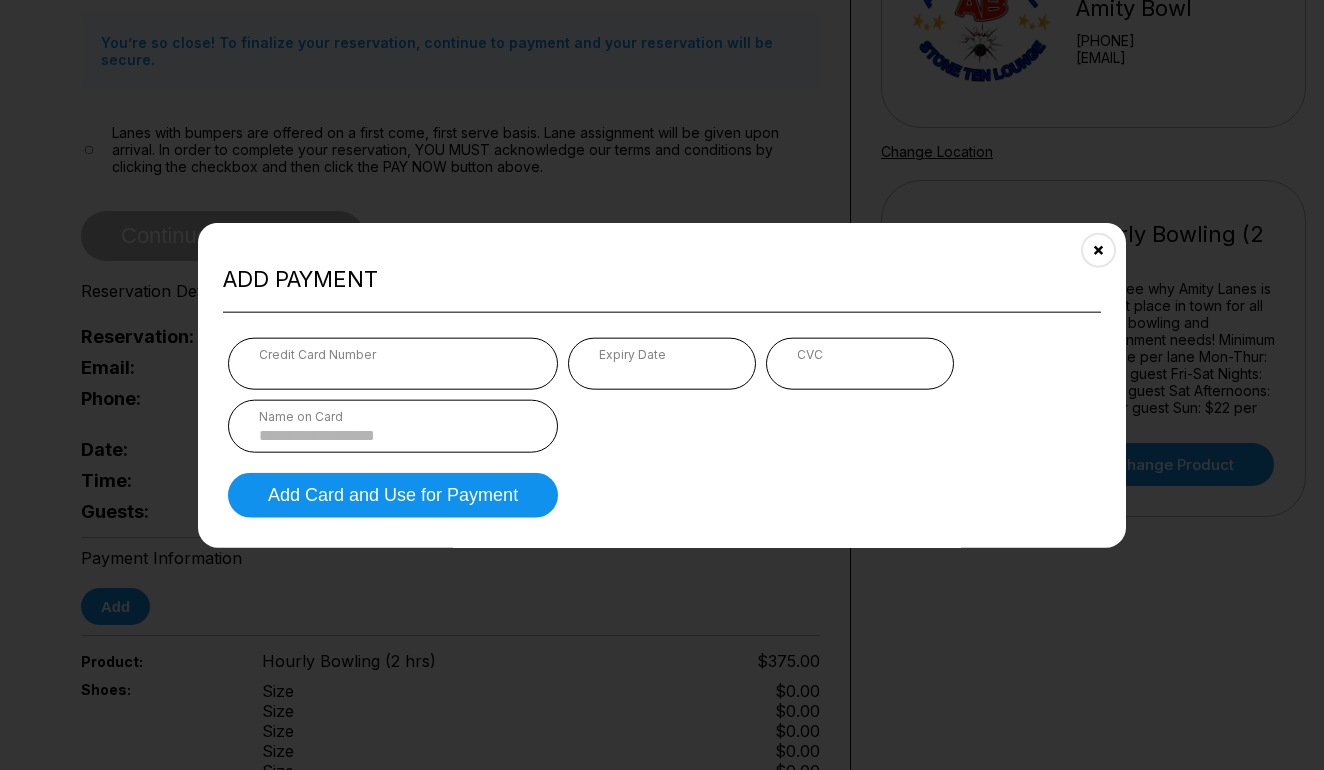 click at bounding box center (393, 434) 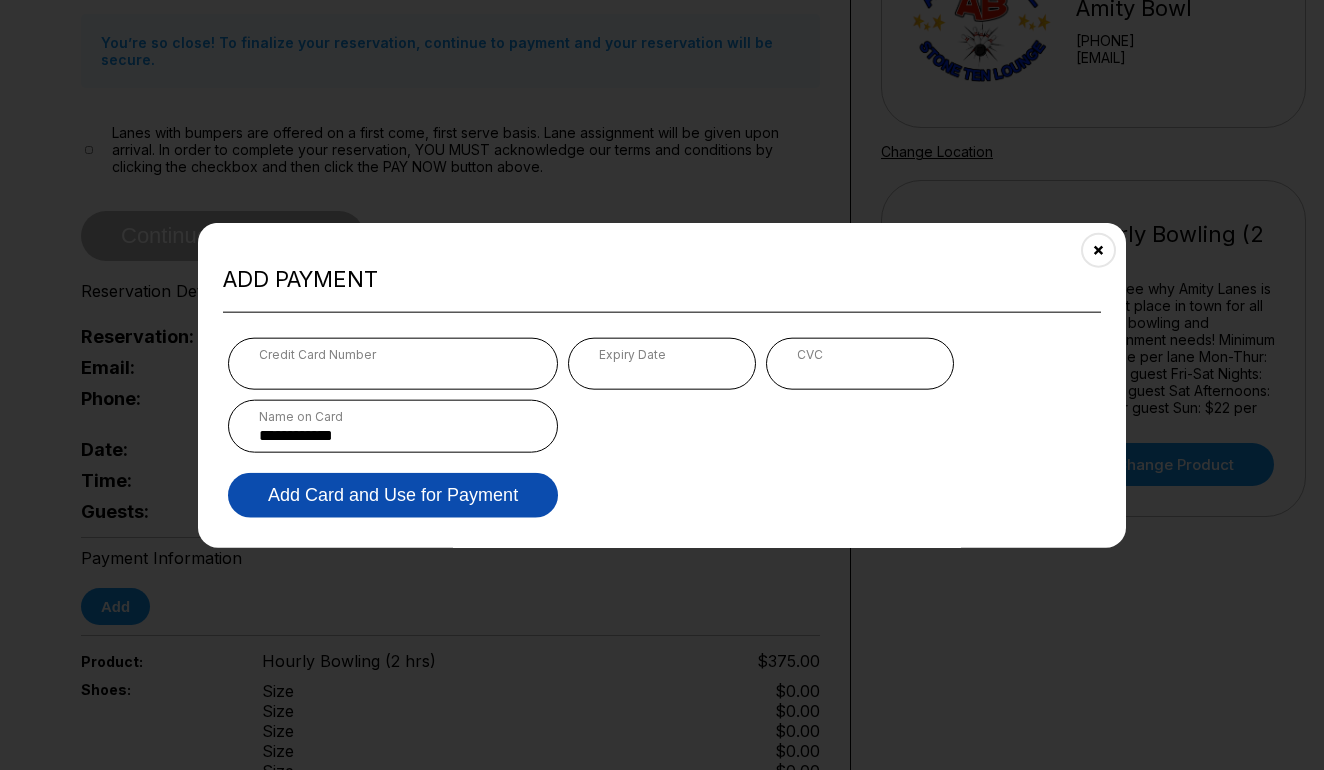 type on "**********" 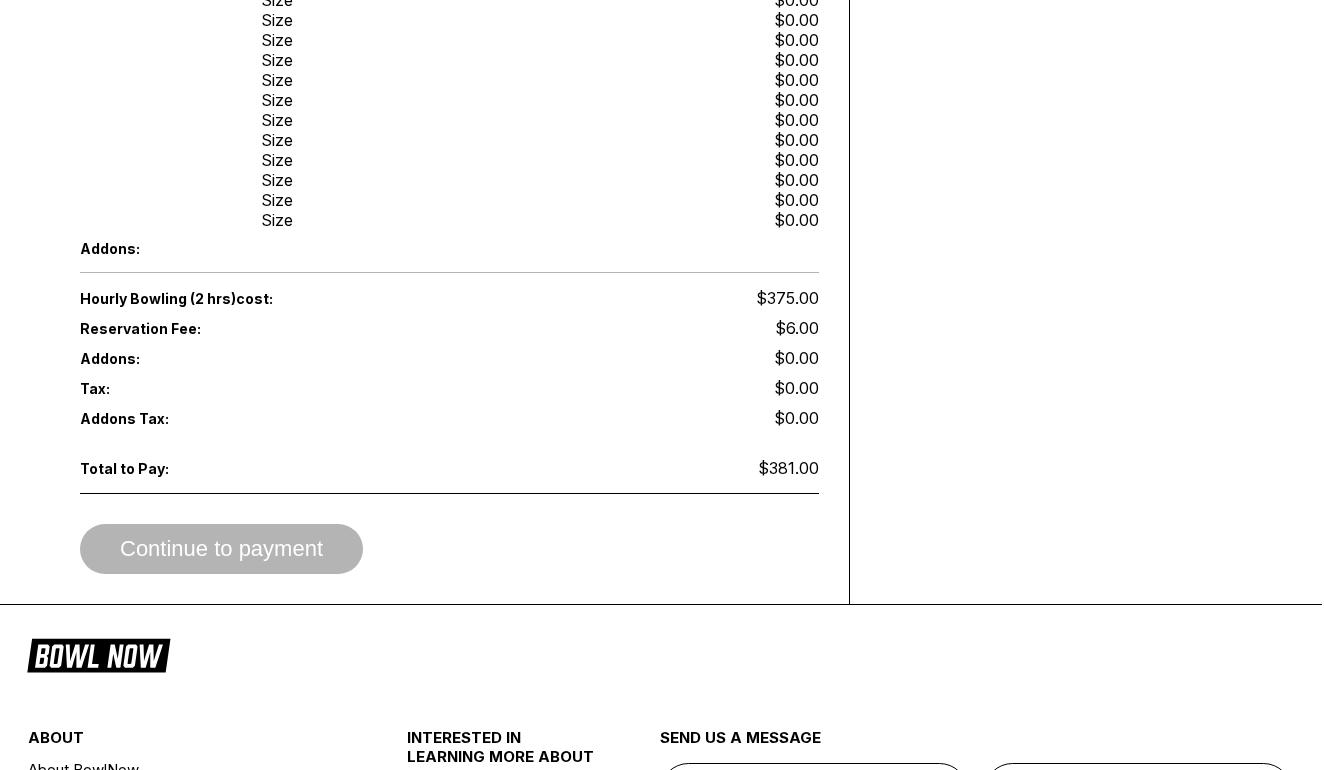 scroll, scrollTop: 1031, scrollLeft: 2, axis: both 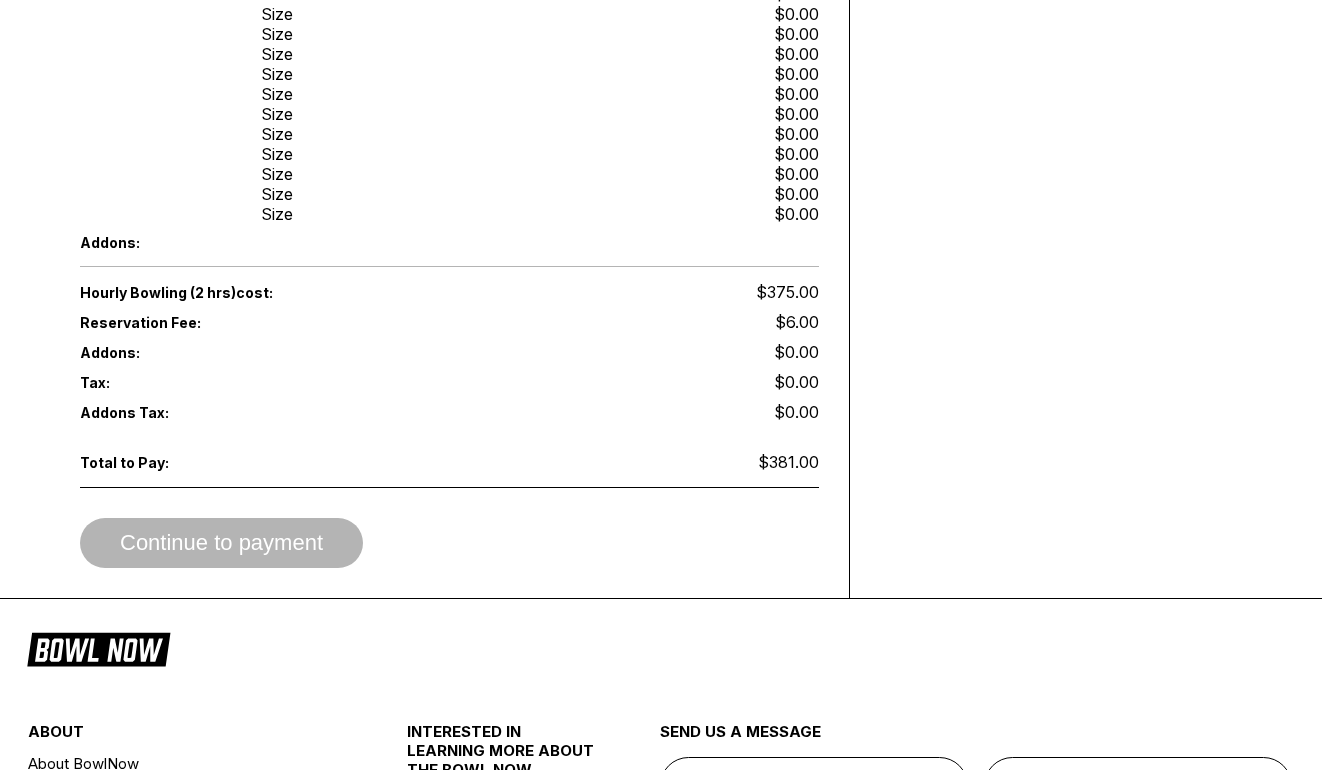 click on "Continue to payment" at bounding box center (449, 543) 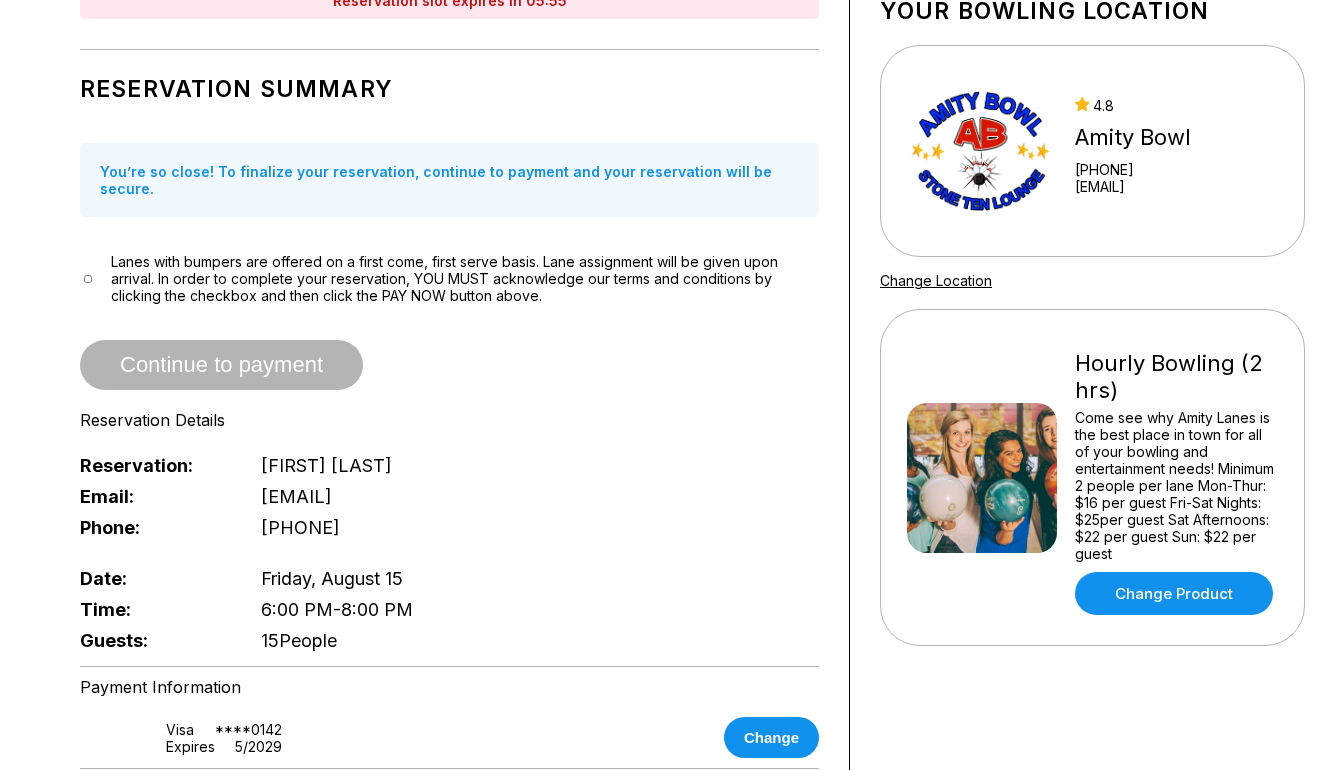 scroll, scrollTop: 138, scrollLeft: 2, axis: both 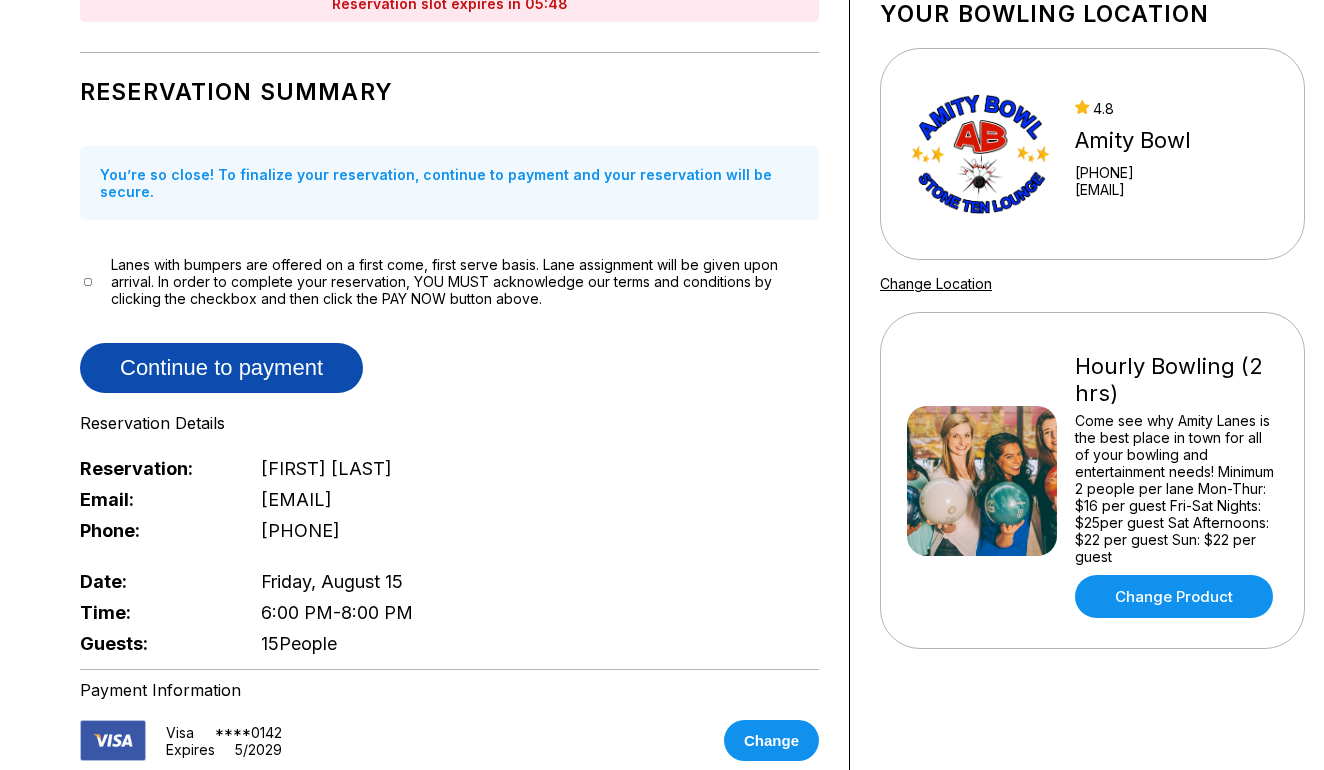 click on "Continue to payment" at bounding box center [221, 368] 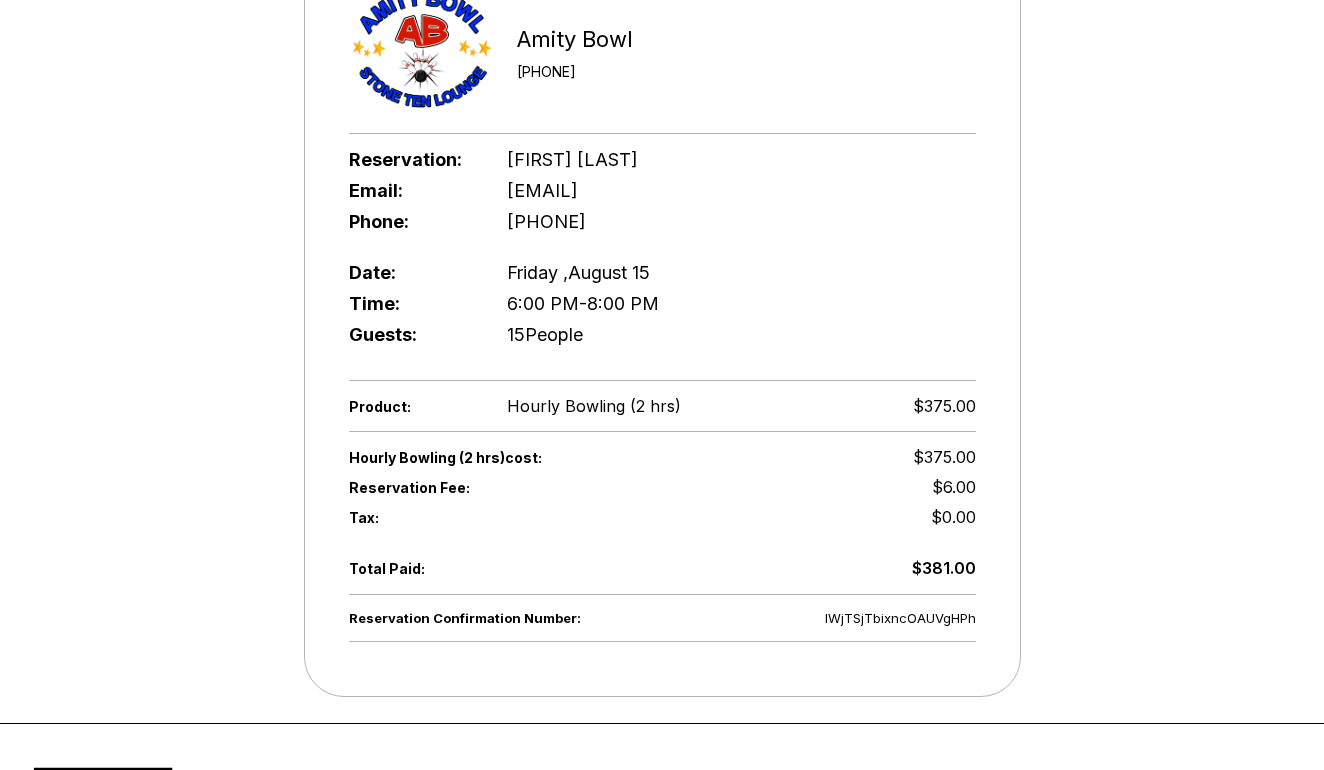 scroll, scrollTop: 387, scrollLeft: 0, axis: vertical 